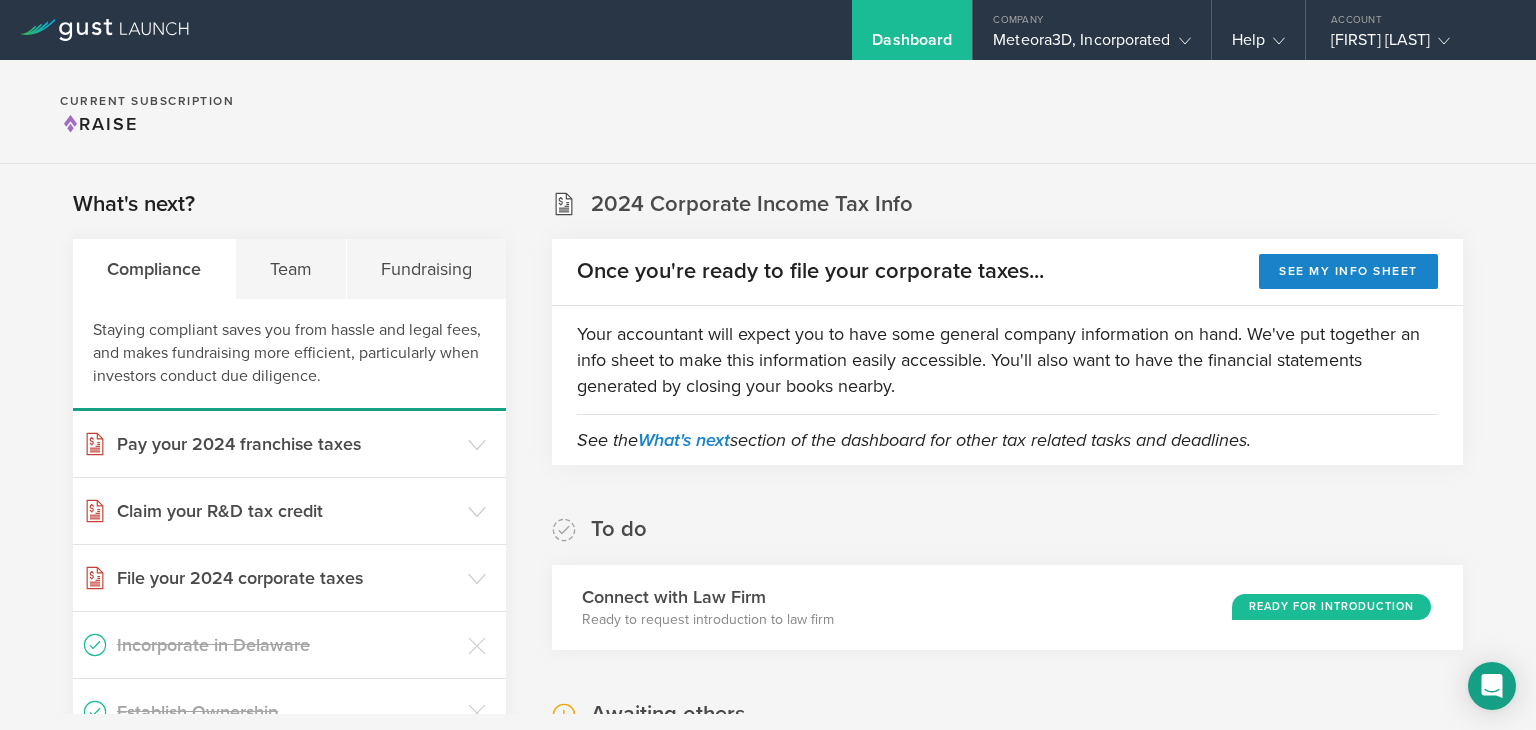 scroll, scrollTop: 0, scrollLeft: 0, axis: both 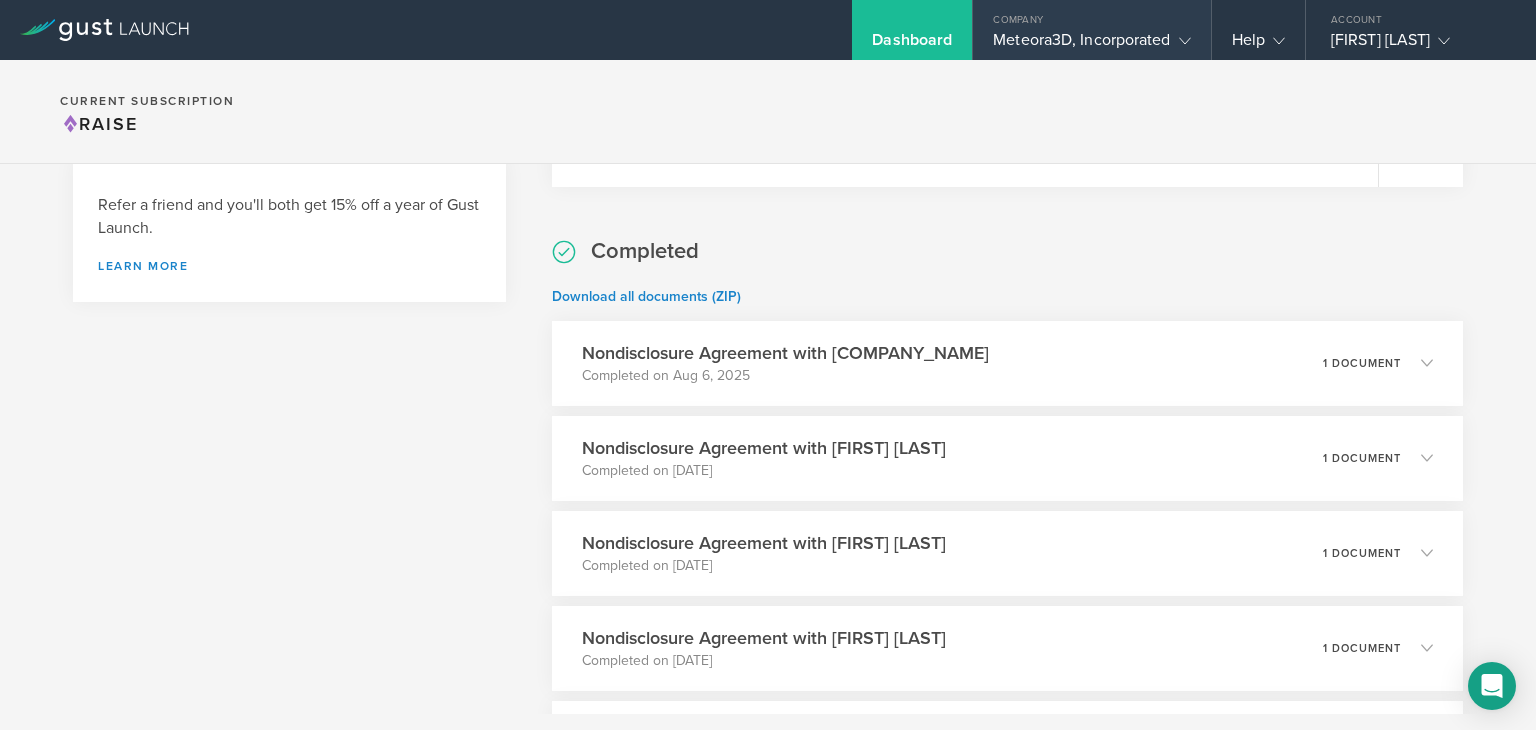 click on "Meteora3D, Incorporated" at bounding box center (1091, 45) 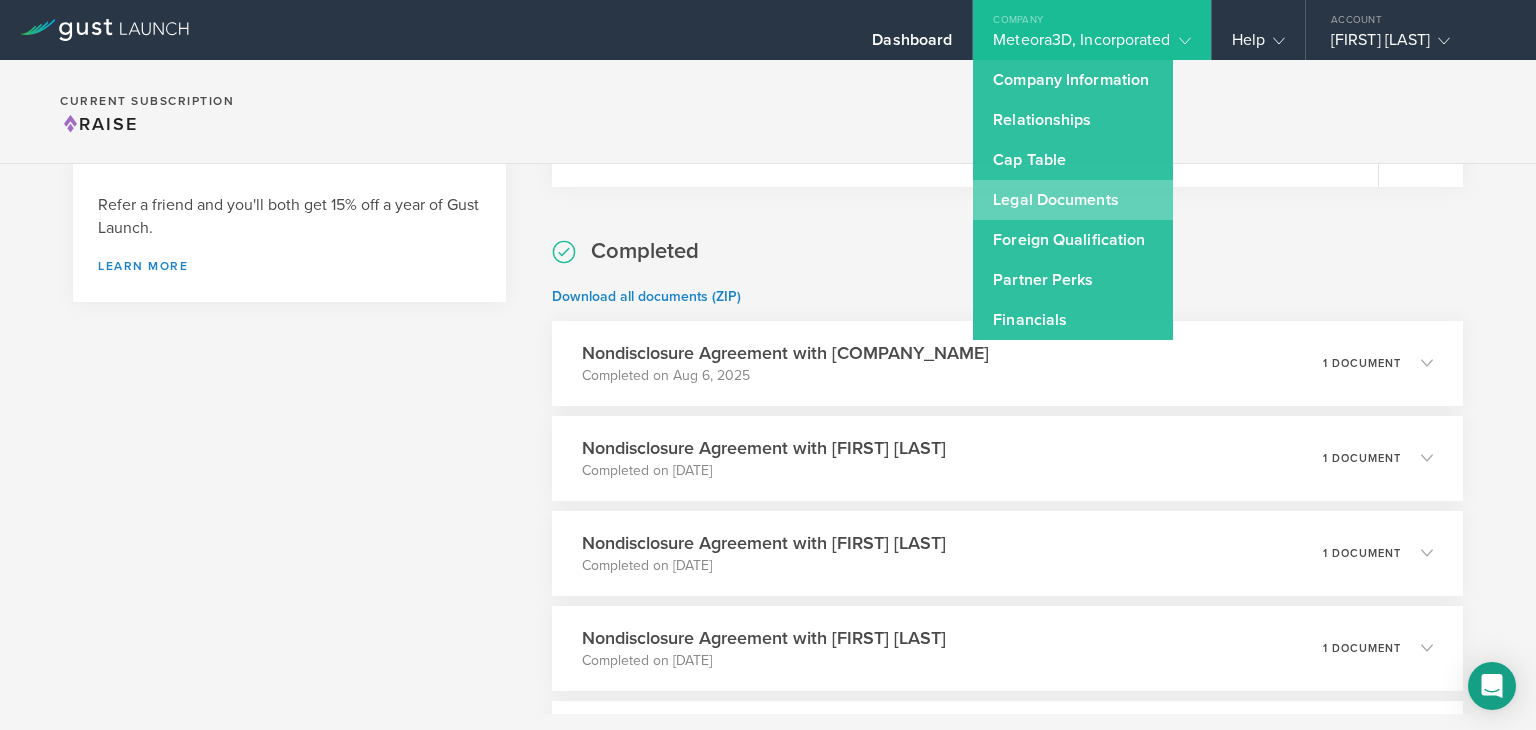 click on "Legal Documents" at bounding box center [1073, 200] 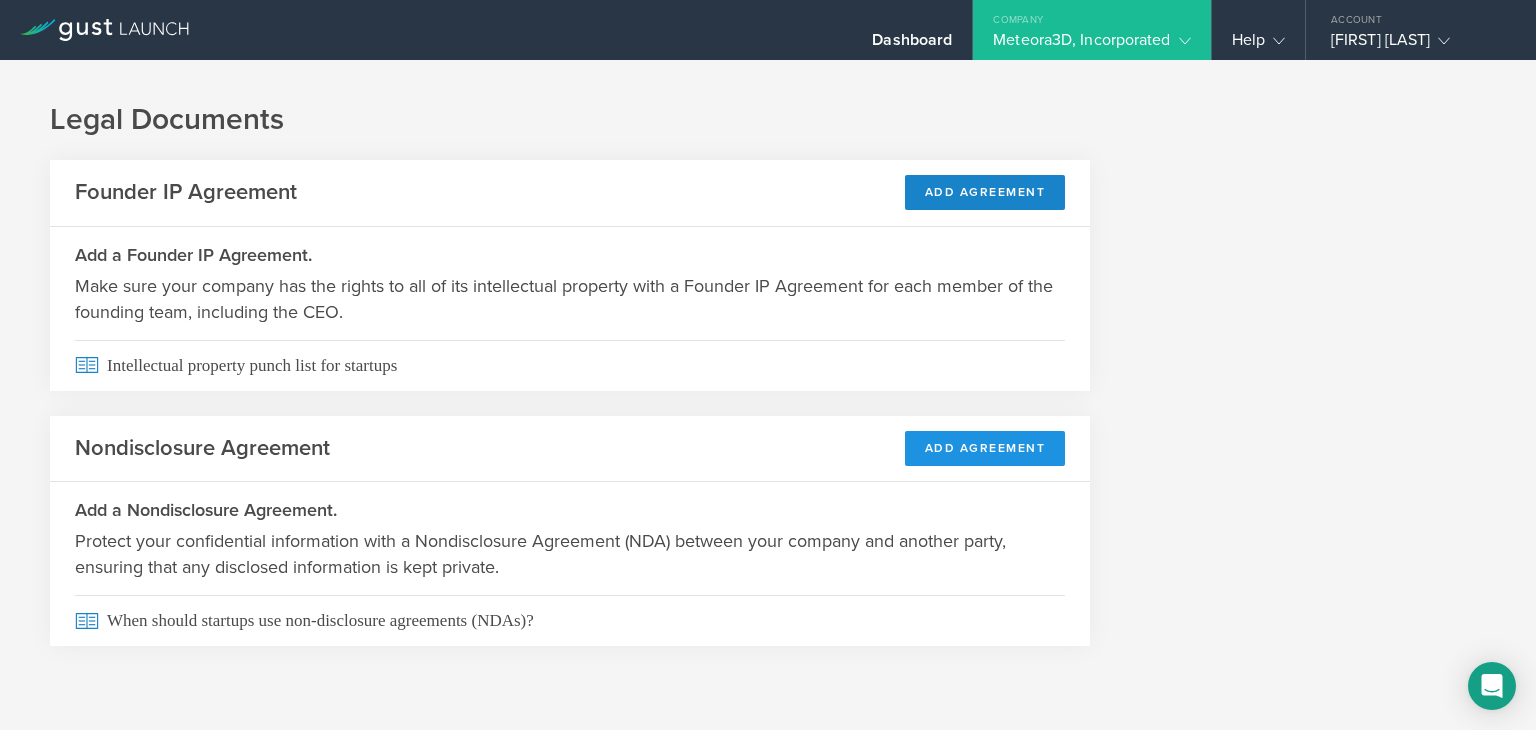 click on "Add Agreement" at bounding box center [985, 448] 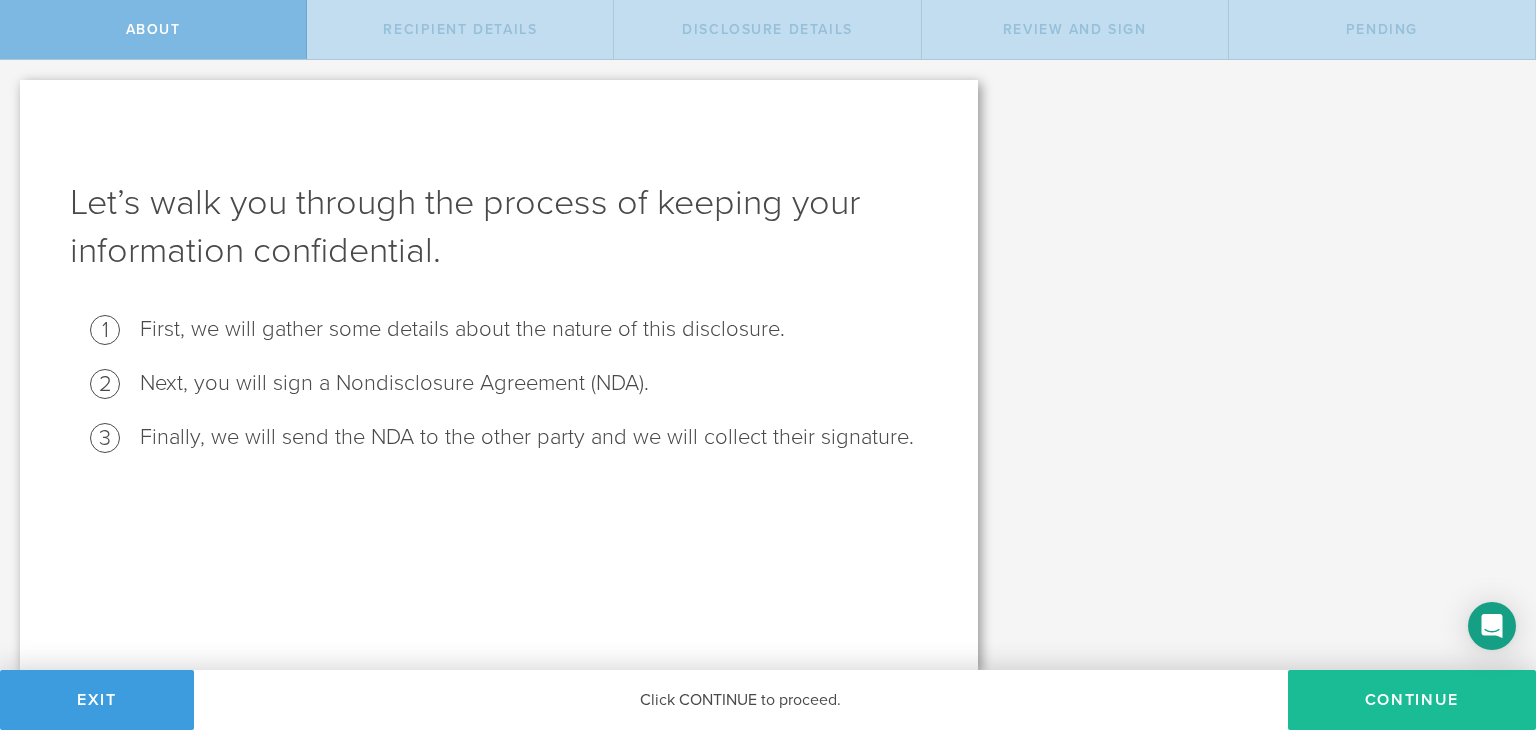 scroll, scrollTop: 0, scrollLeft: 0, axis: both 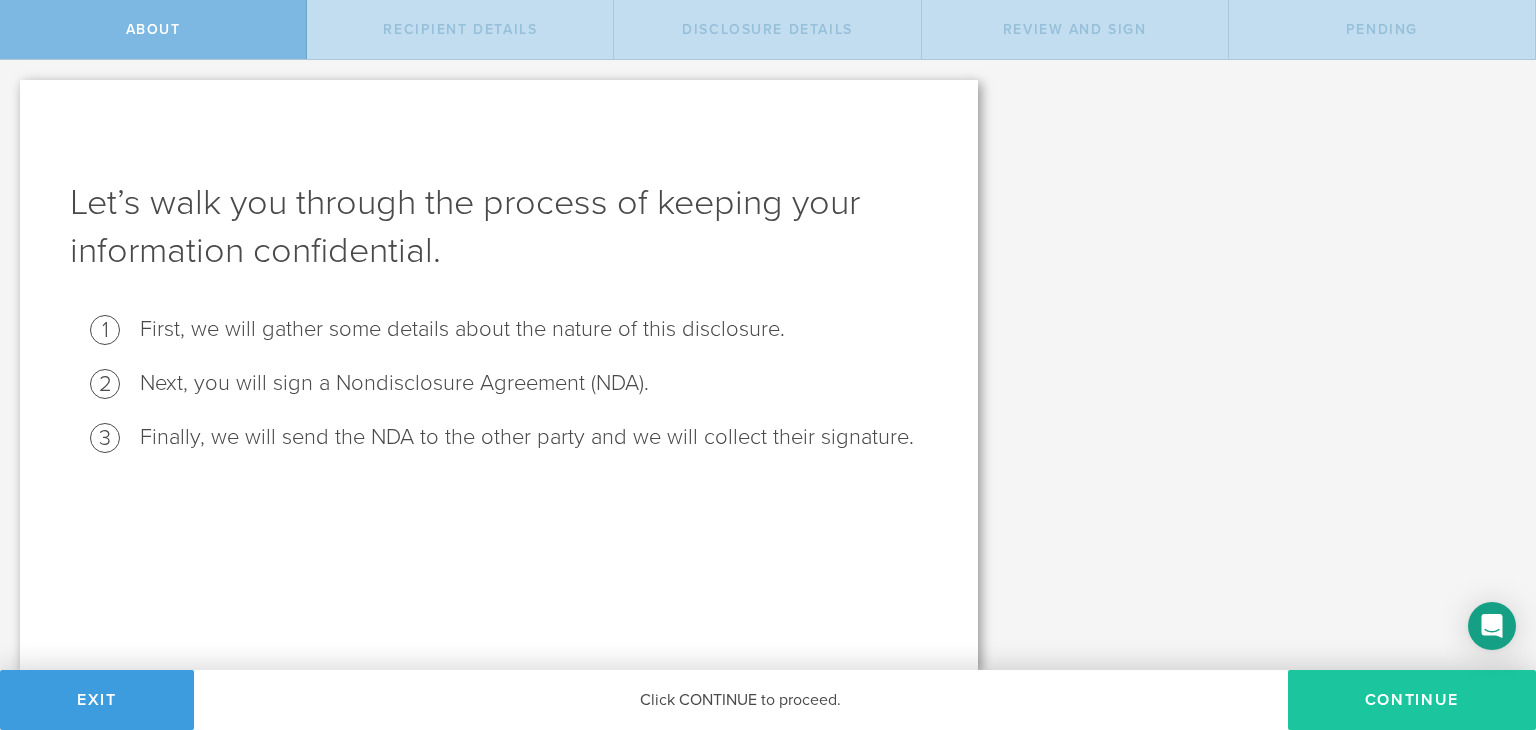 click on "Continue" at bounding box center (1412, 700) 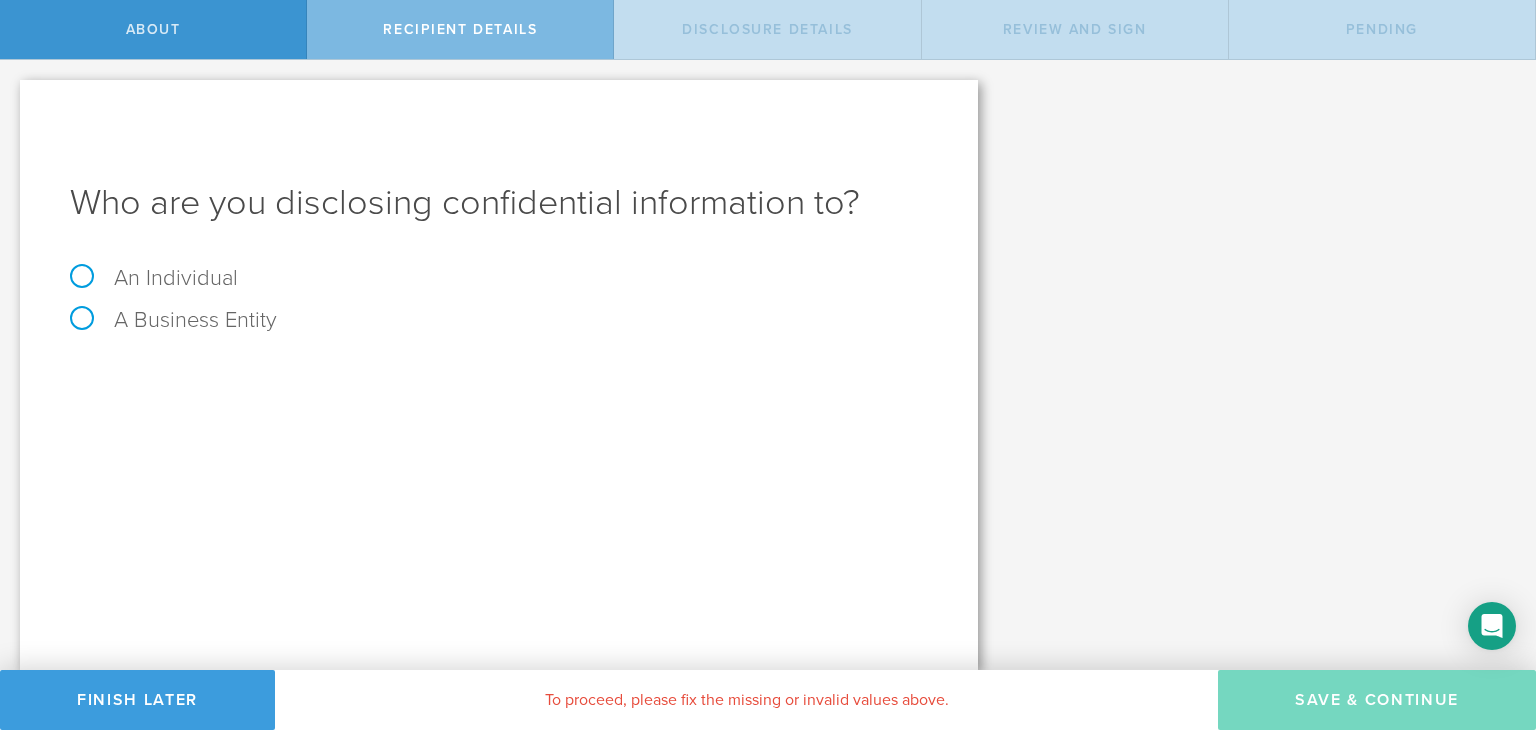 click on "A Business Entity" at bounding box center (173, 320) 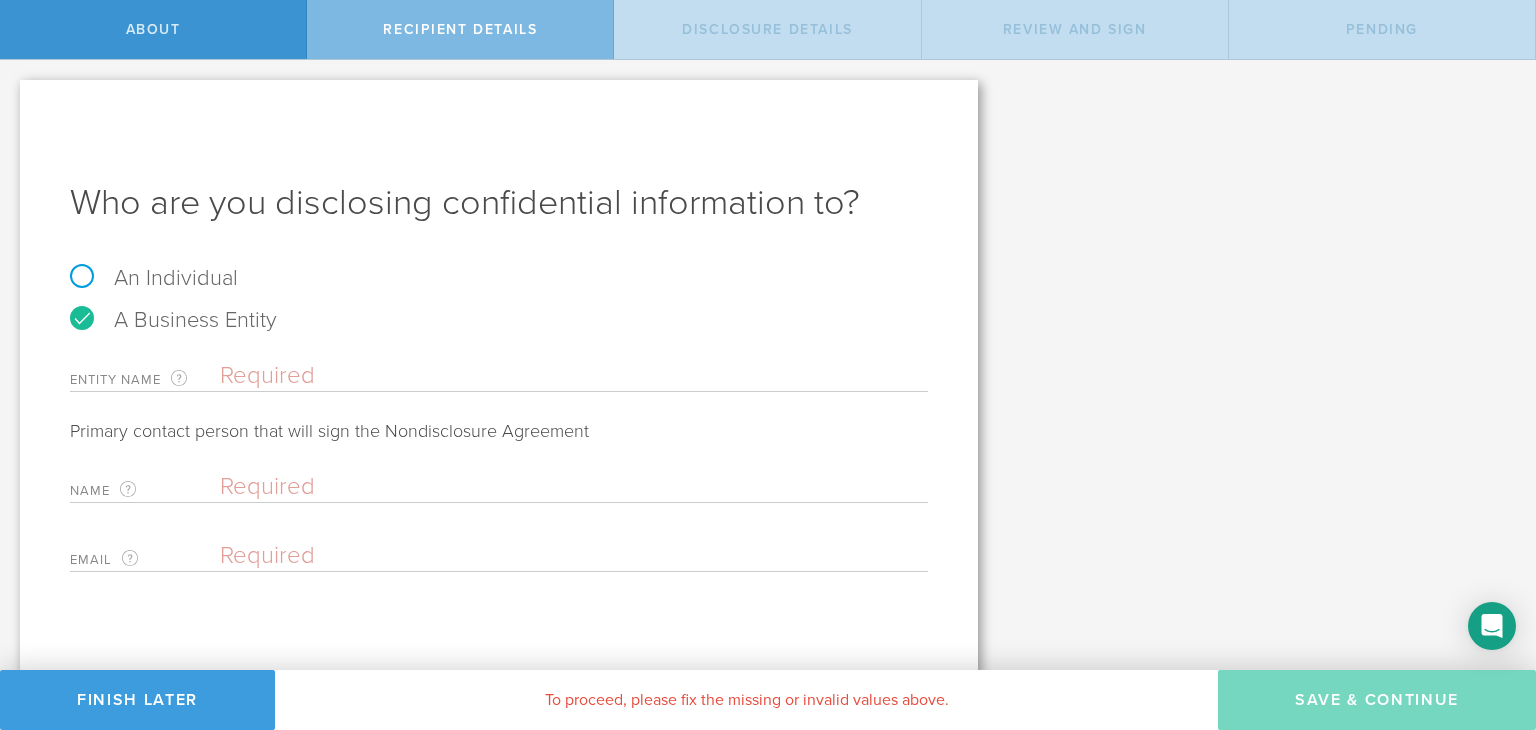 click at bounding box center (574, 376) 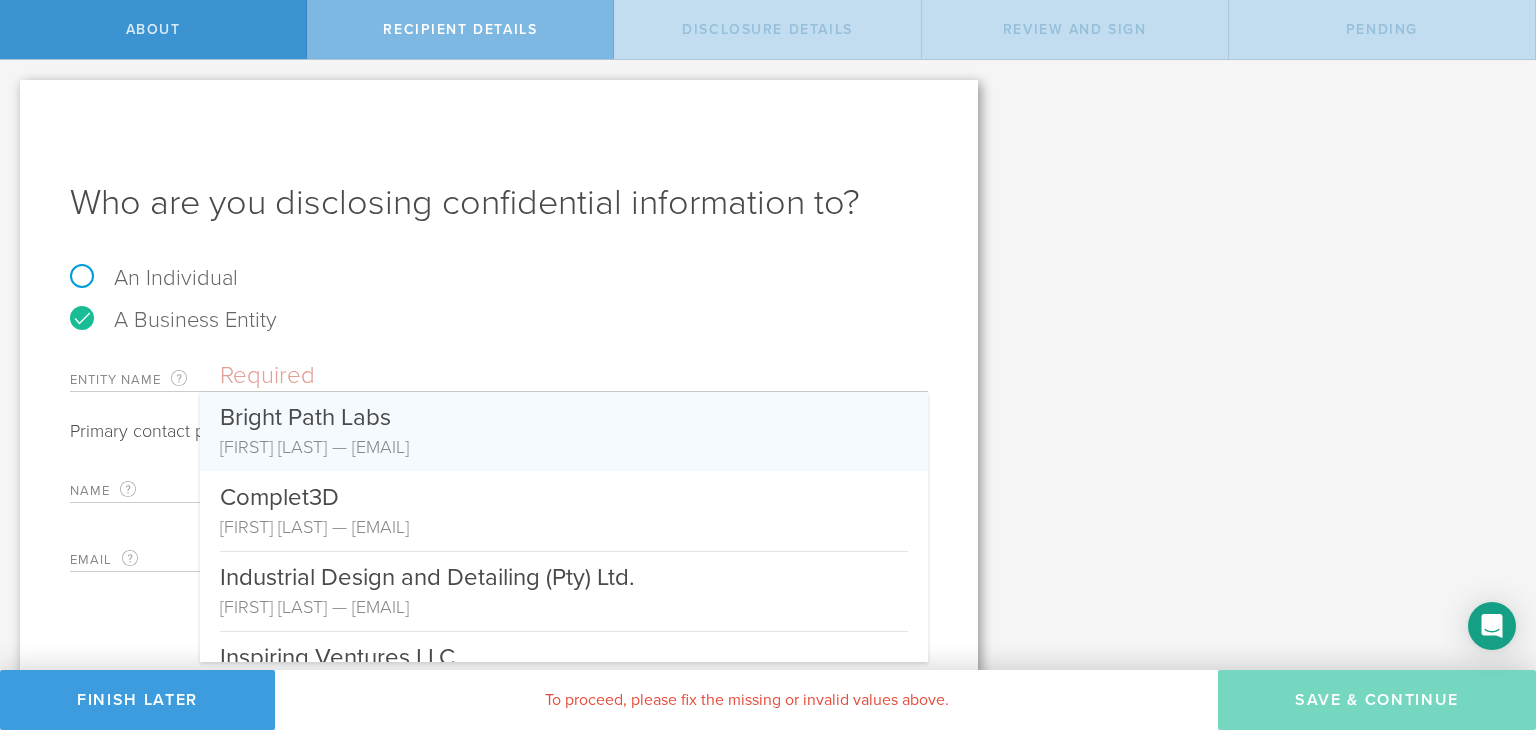 click on "Primary contact person that will sign the Nondisclosure Agreement" at bounding box center (499, 431) 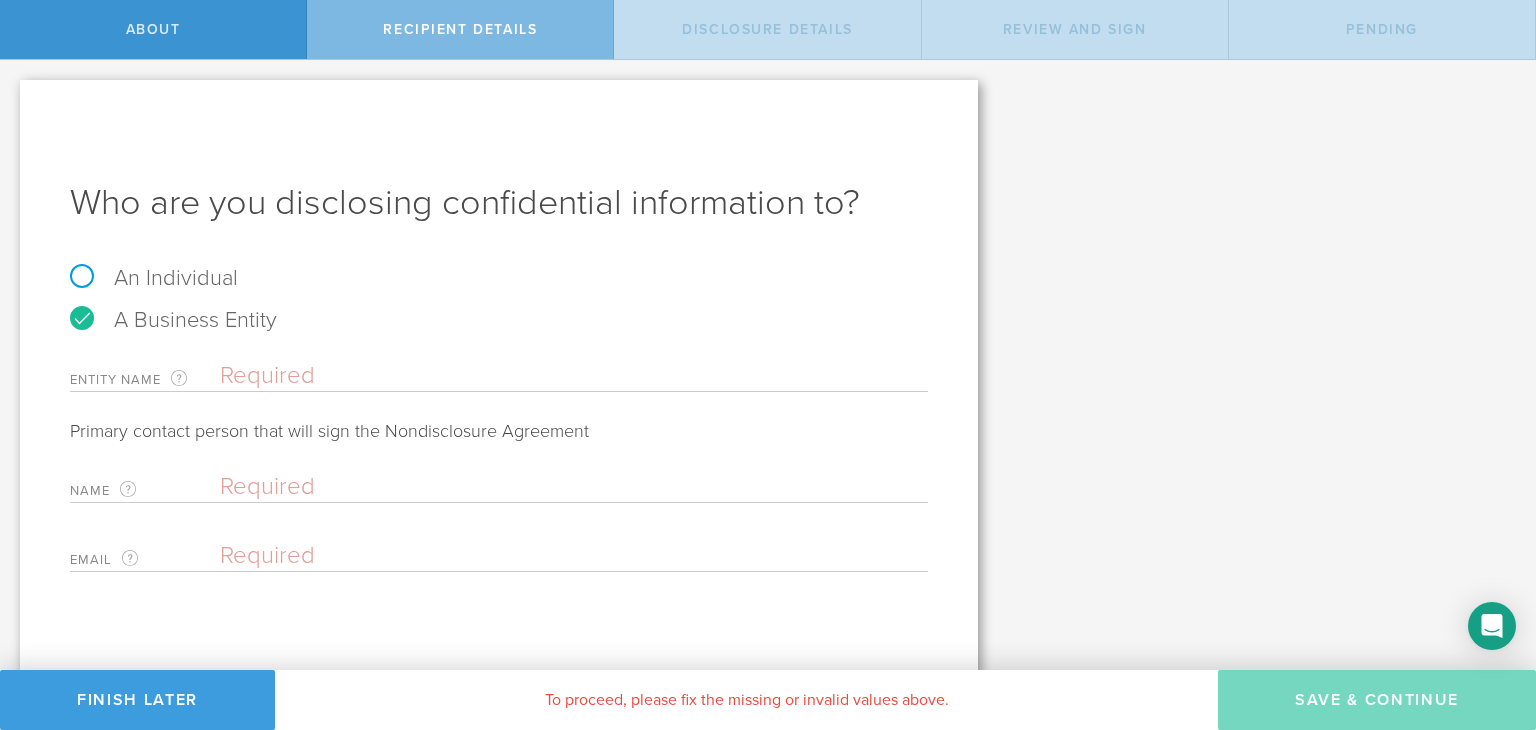 click at bounding box center [569, 487] 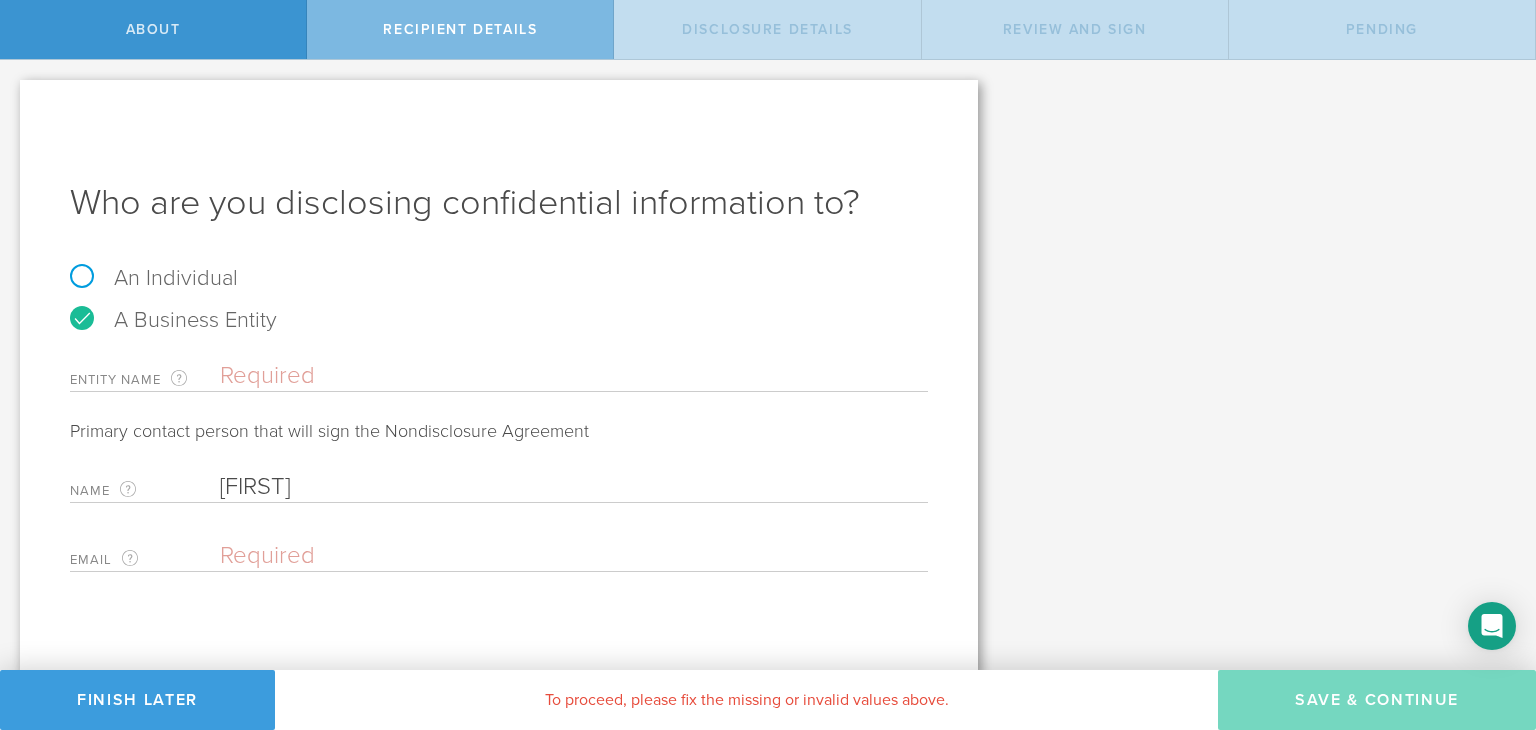 type on "Somya" 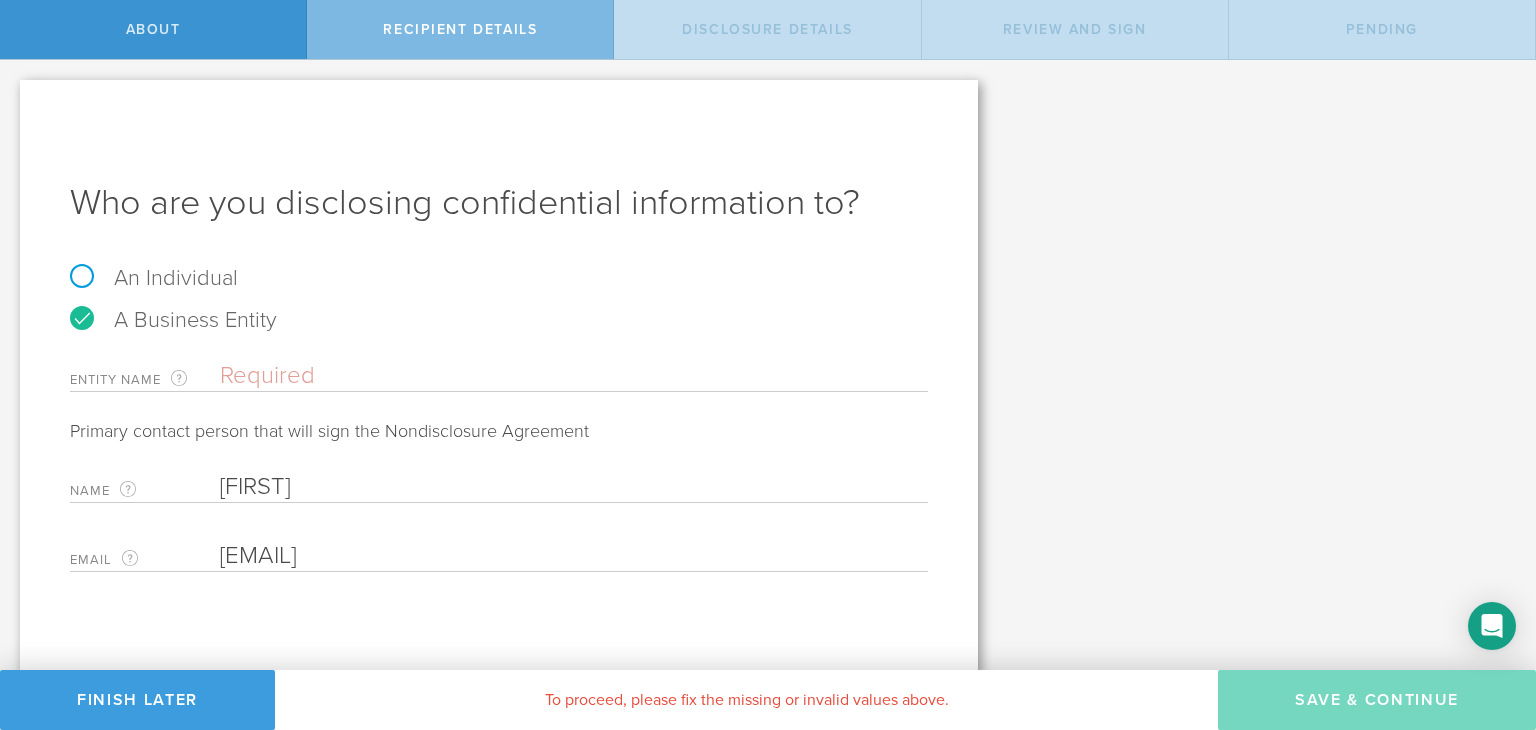 type on "ssuryavanshi@brightpathlabs.com" 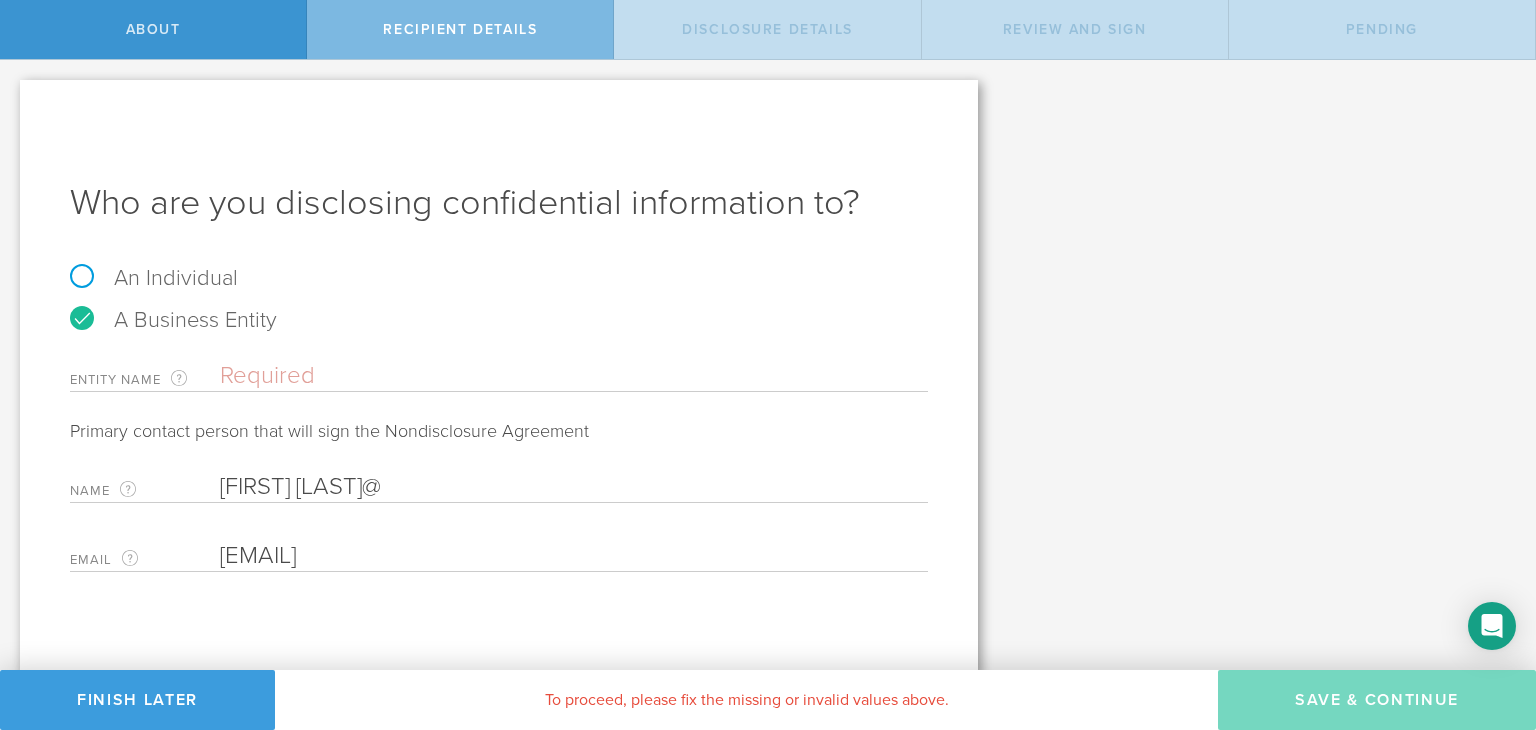 drag, startPoint x: 443, startPoint y: 490, endPoint x: 640, endPoint y: 490, distance: 197 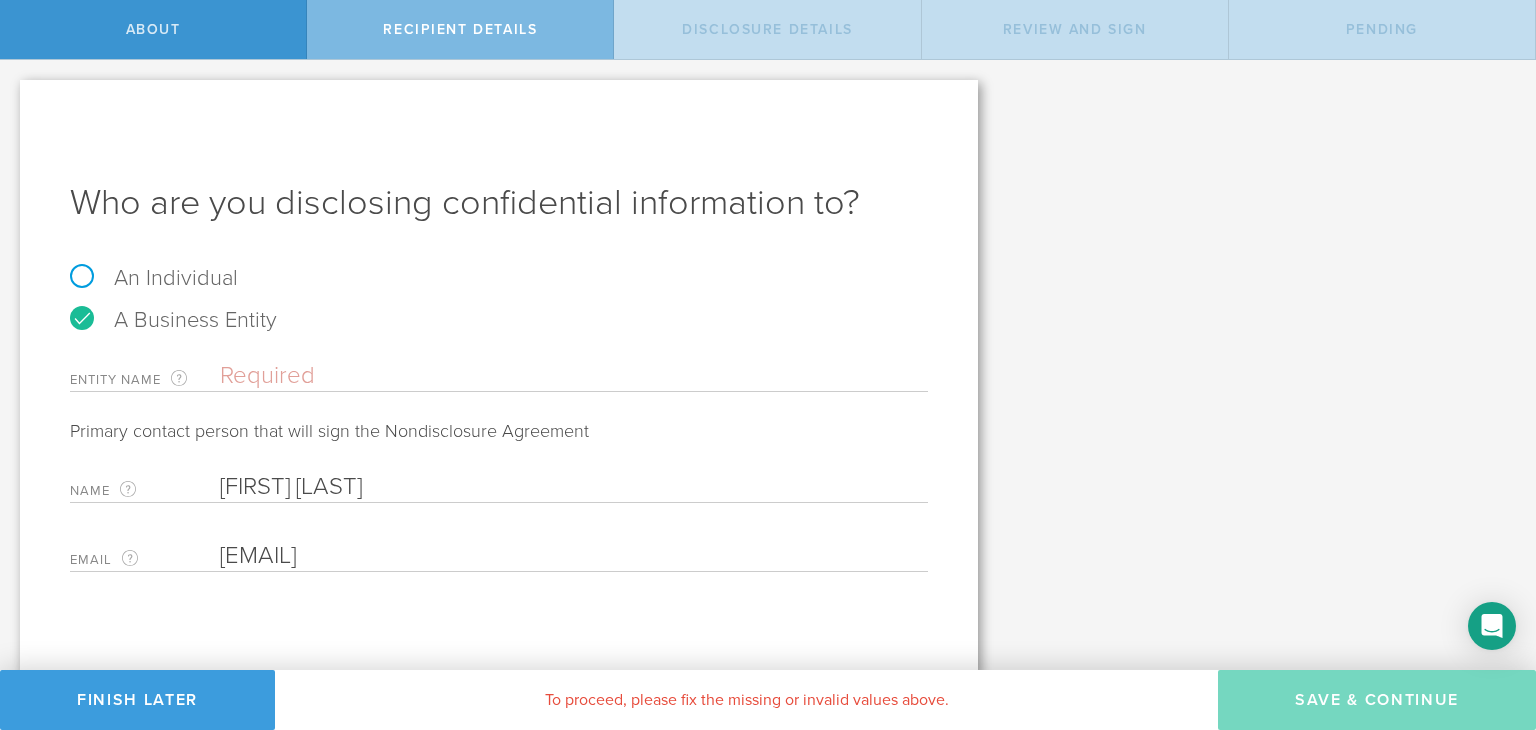 type on "Somya Suryavanshi" 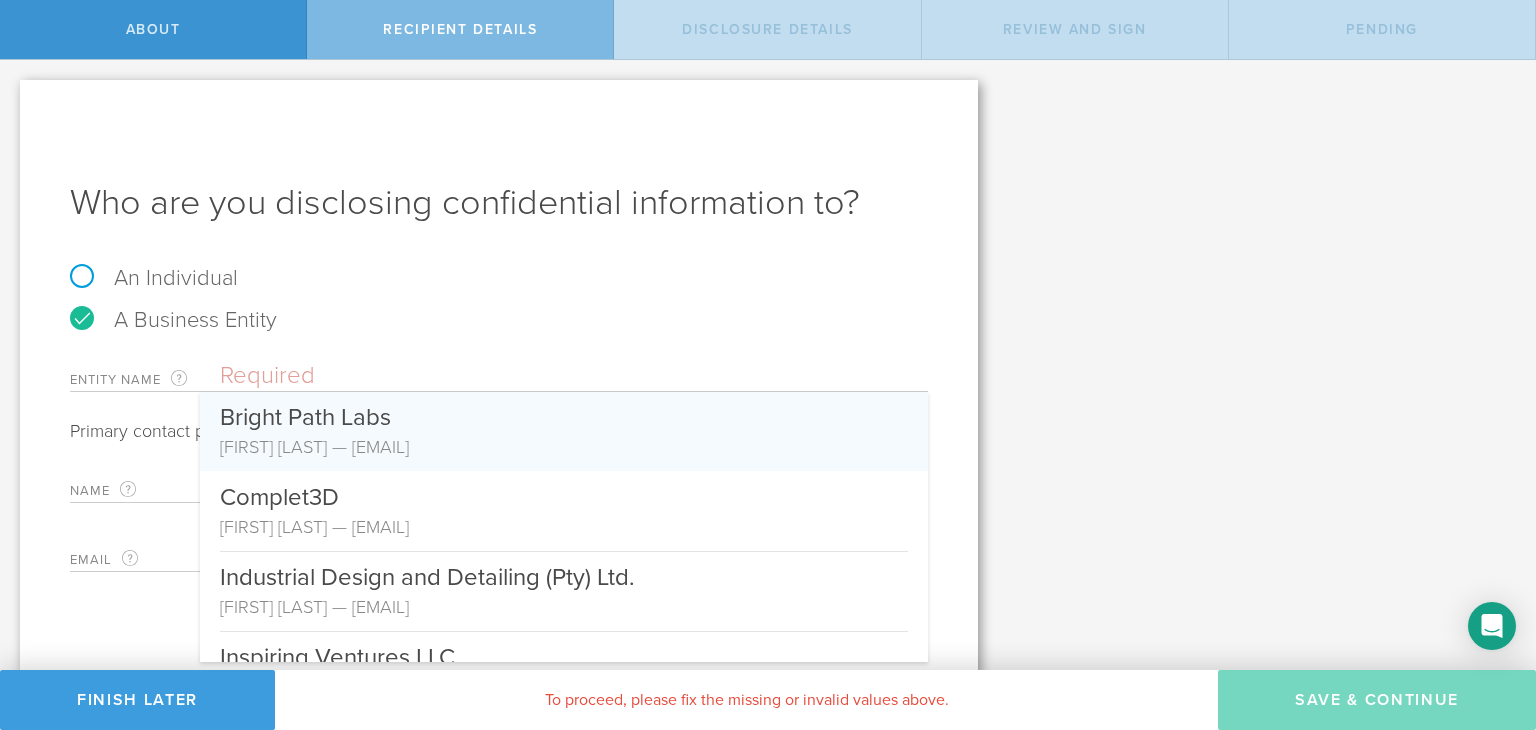 click at bounding box center [574, 376] 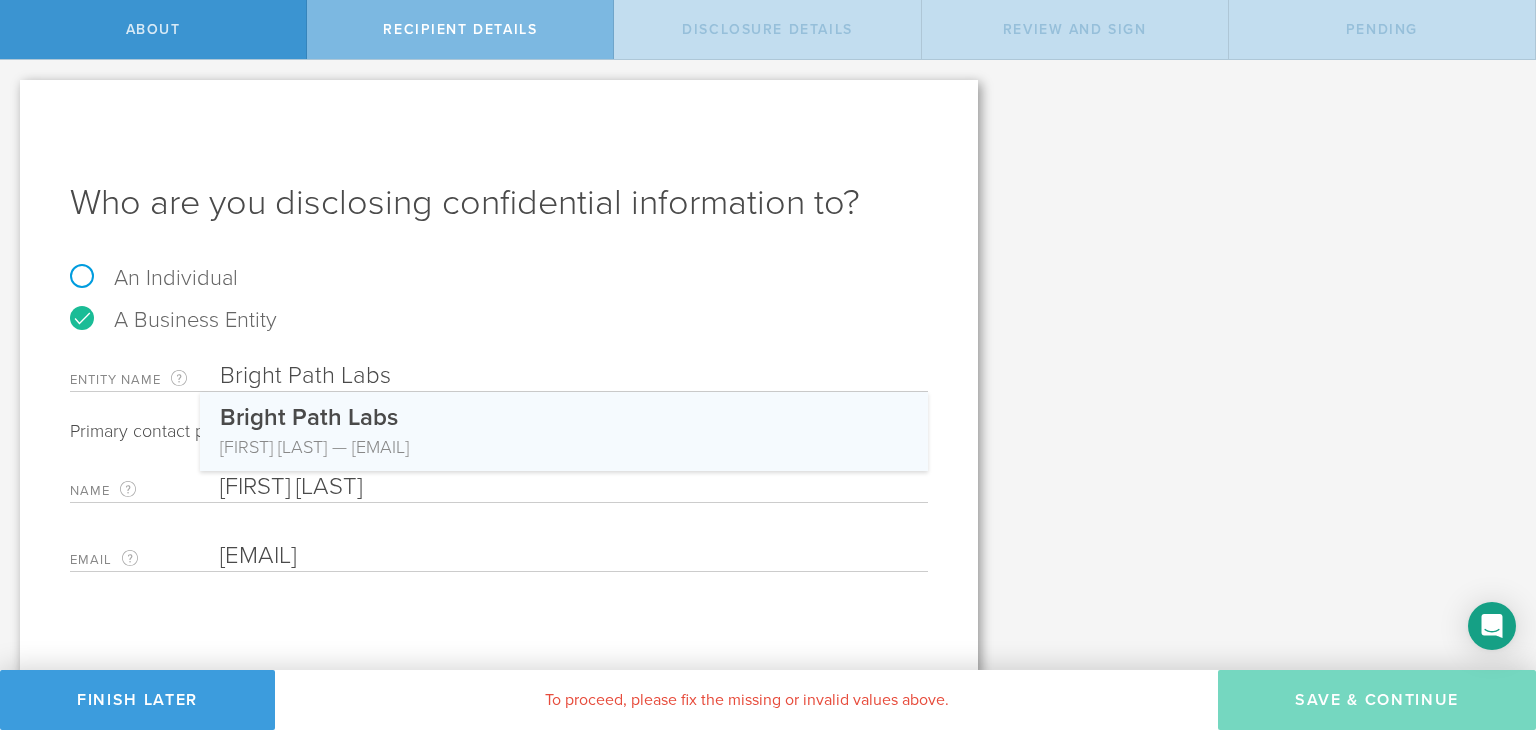 type on "Bright Path Labs" 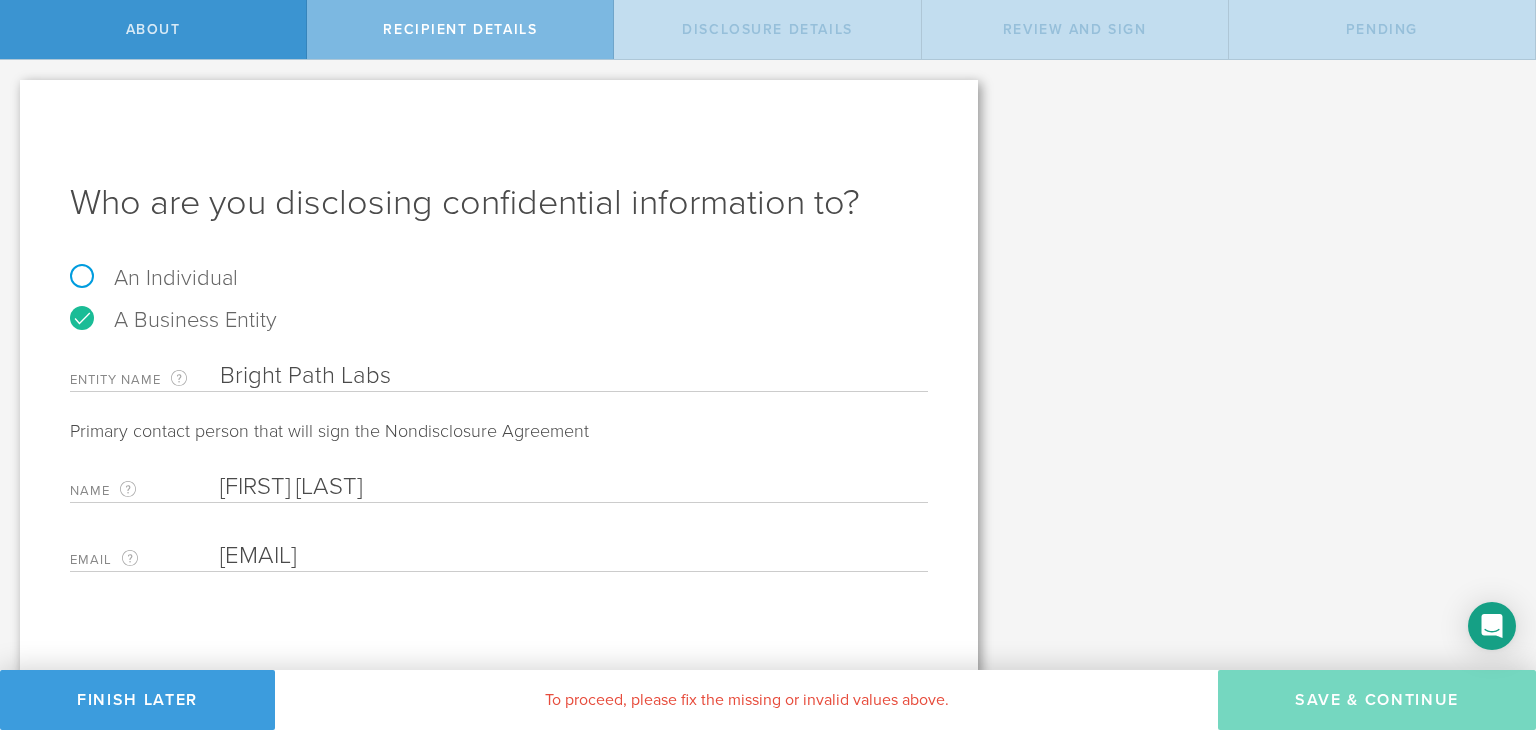 click on "An Individual" at bounding box center [154, 278] 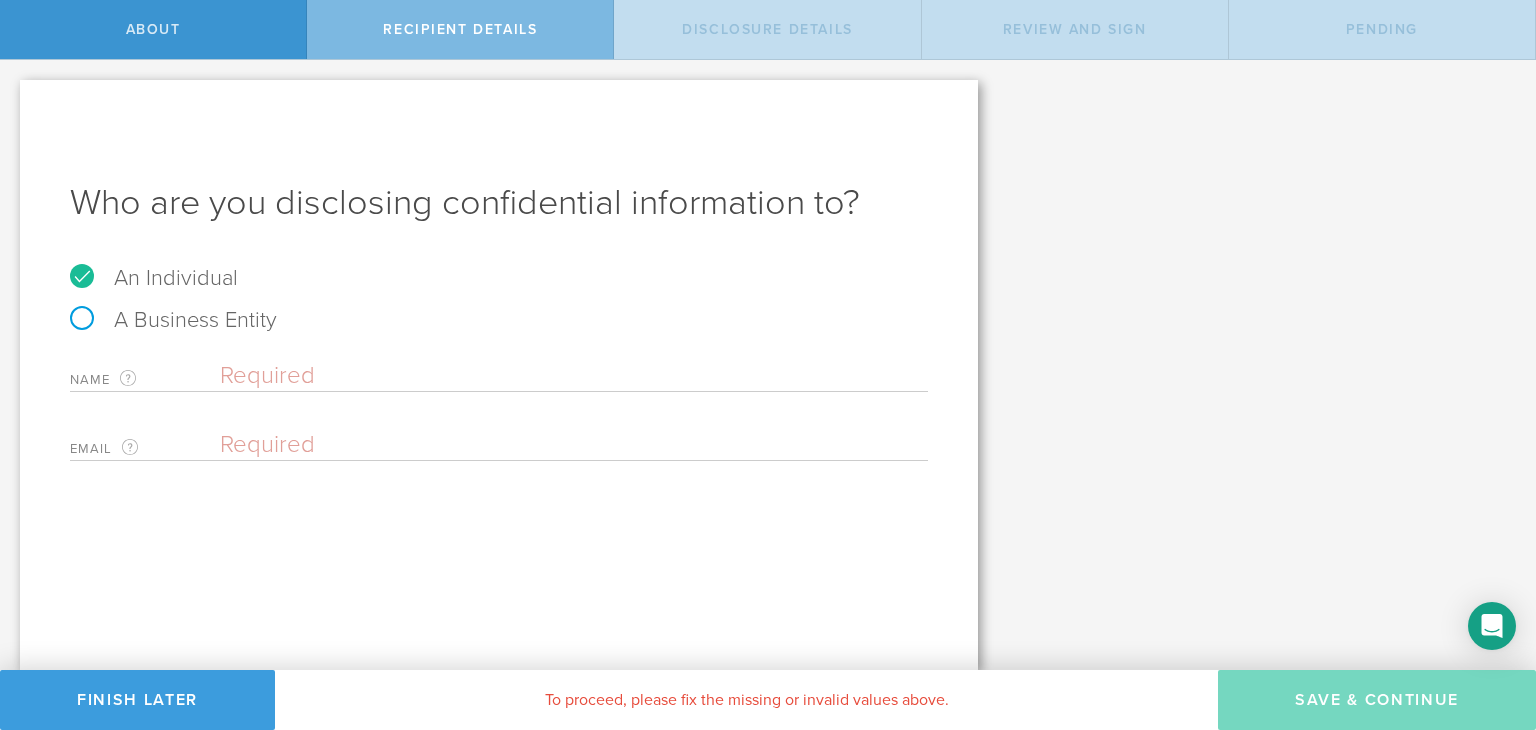 click at bounding box center (574, 376) 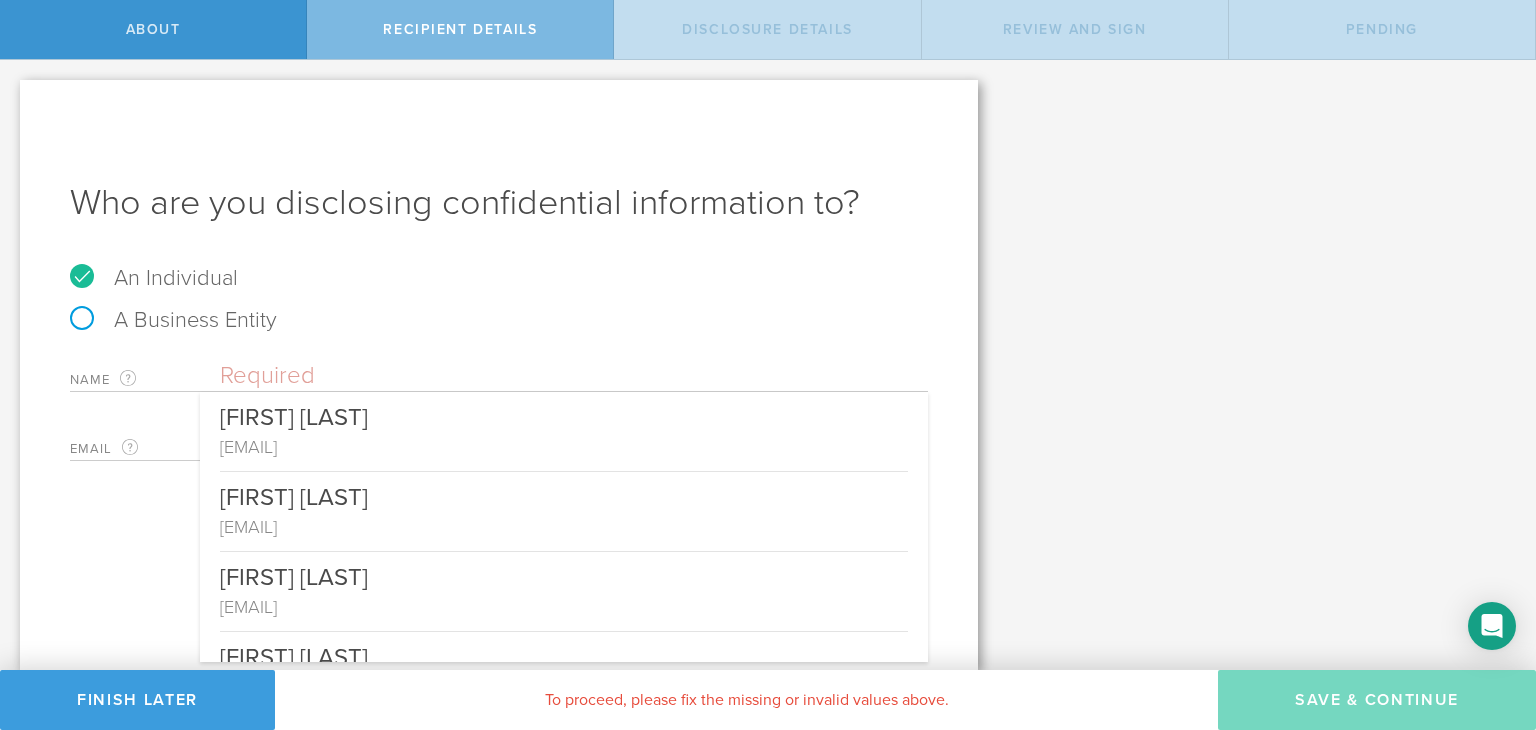type on "B" 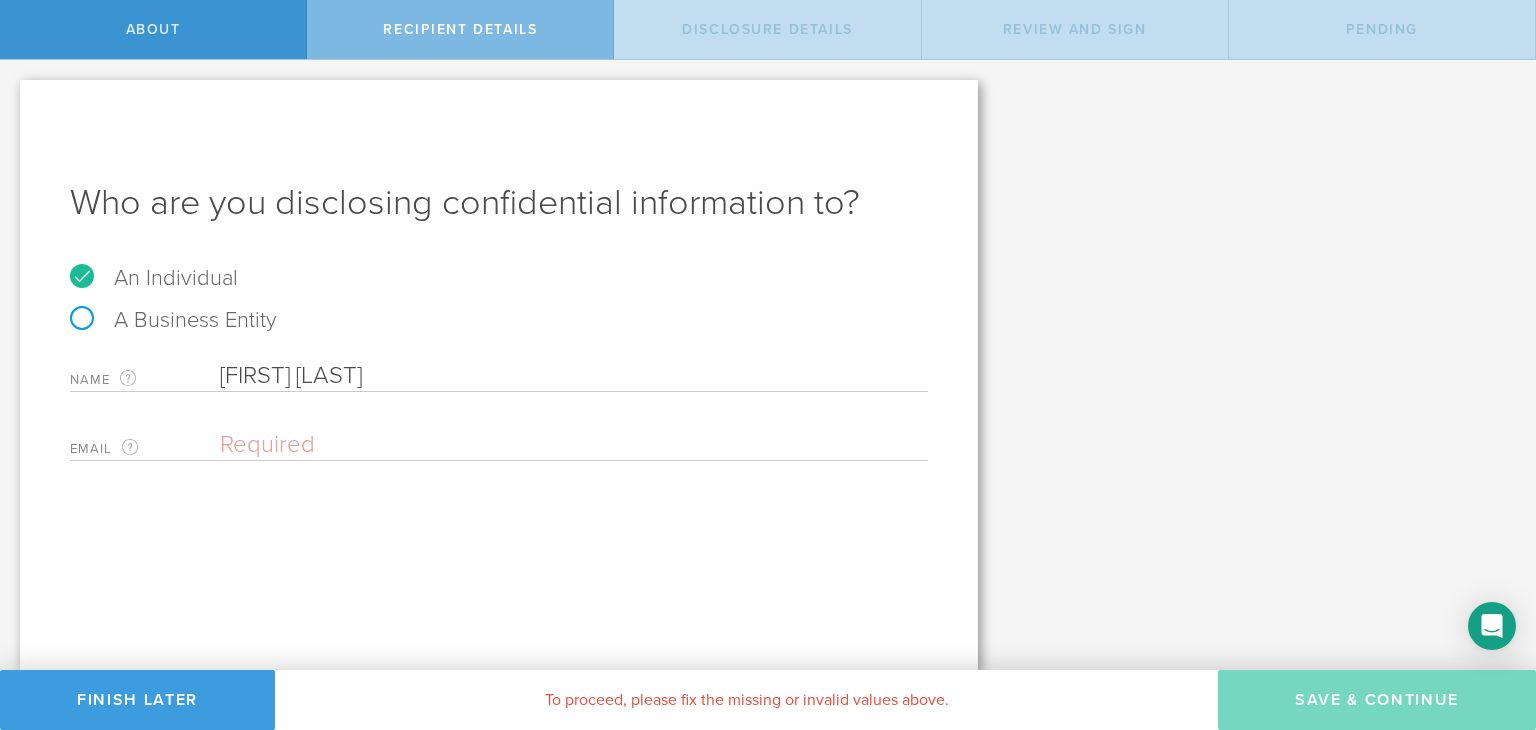 type on "Somya Suryavanshi" 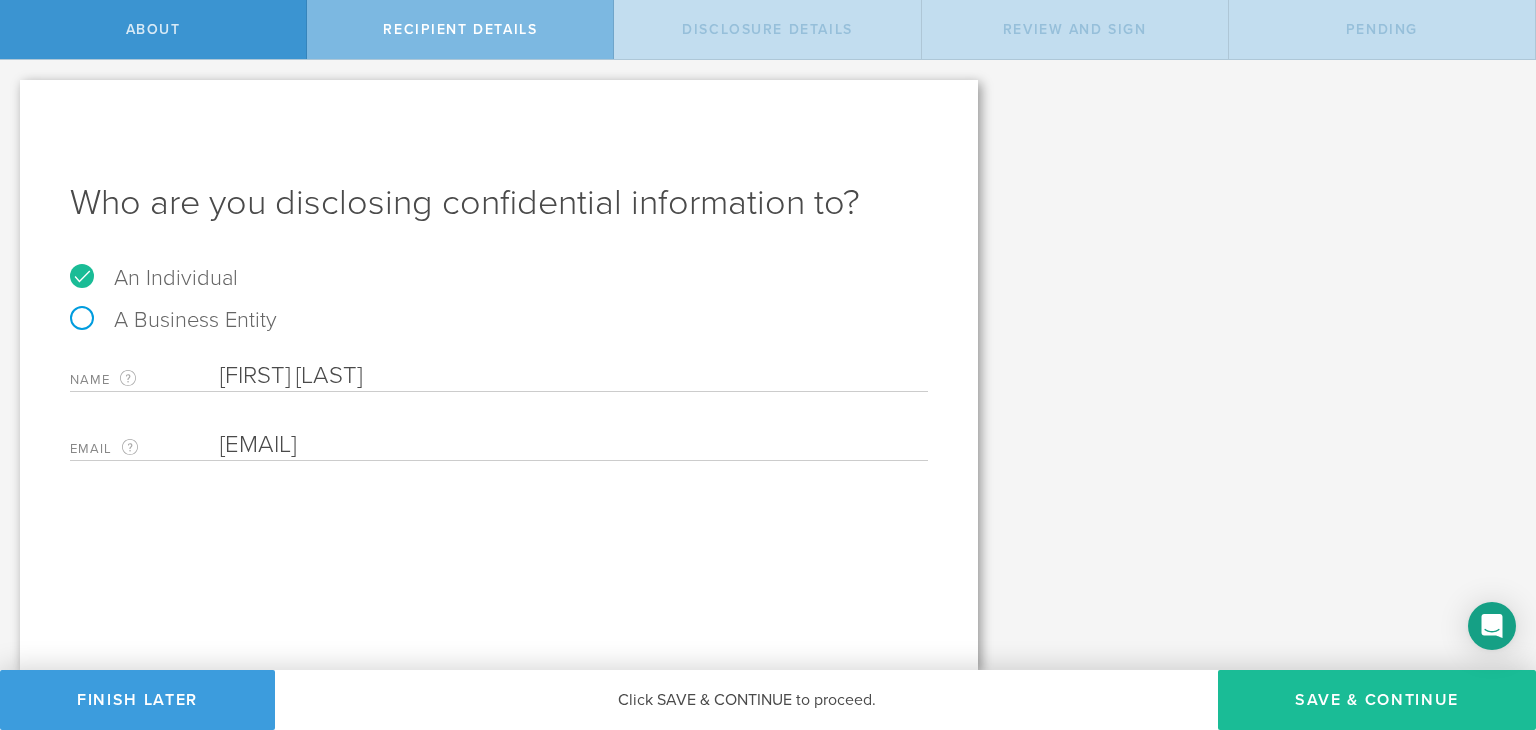 type on "ssuryavanshi@brightpathlabs.com" 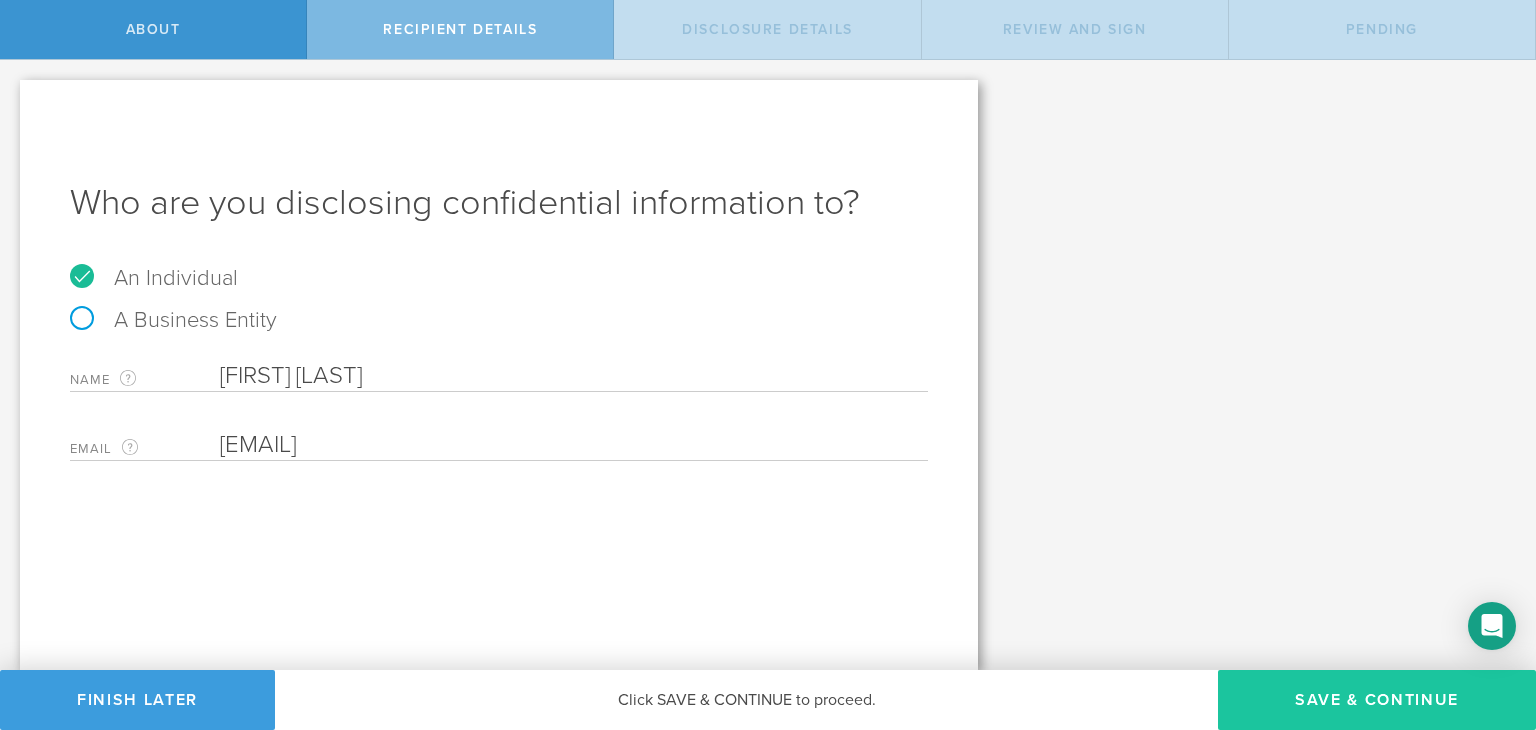 click on "Save & Continue" at bounding box center [1377, 700] 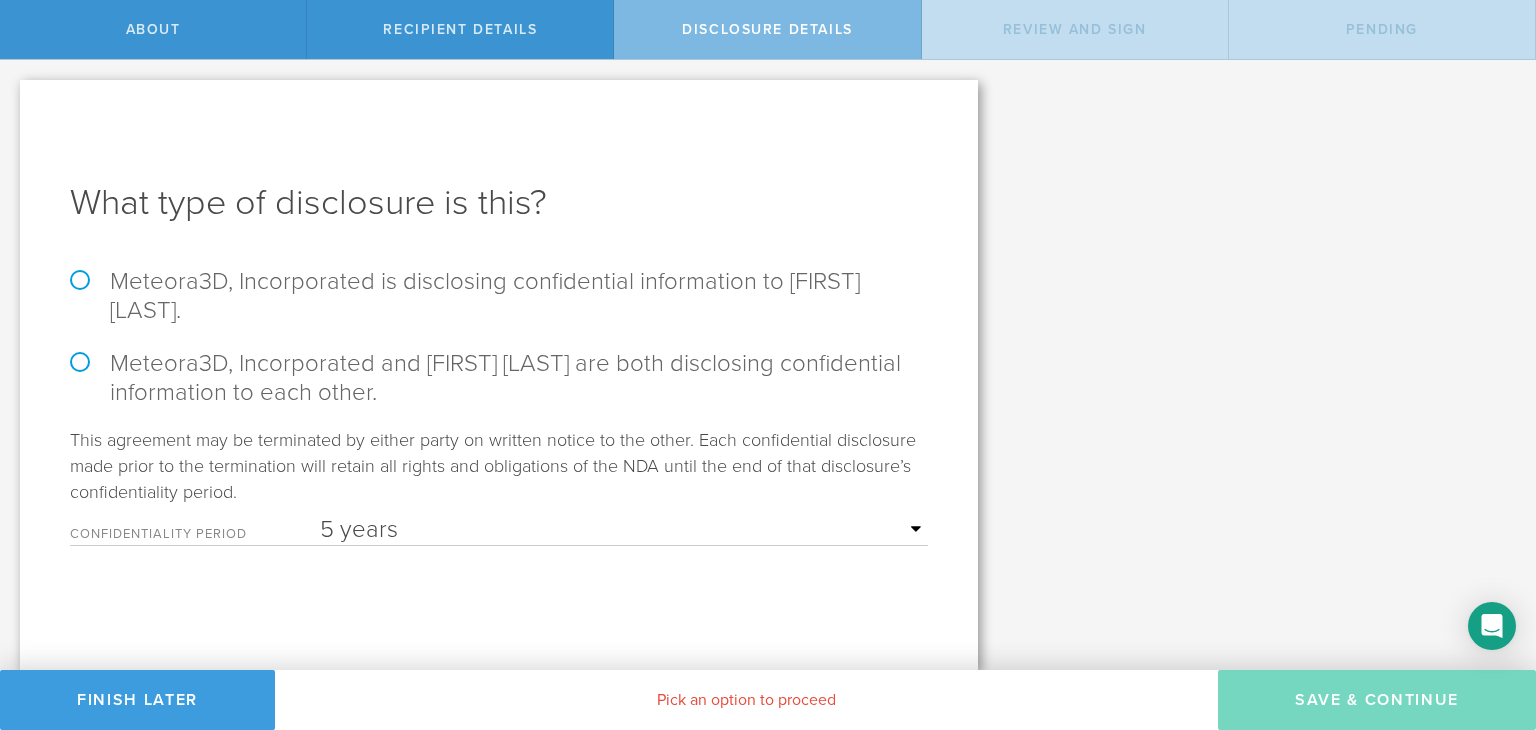 click on "1 year 2 years 3 years 4 years 5 years" at bounding box center (624, 530) 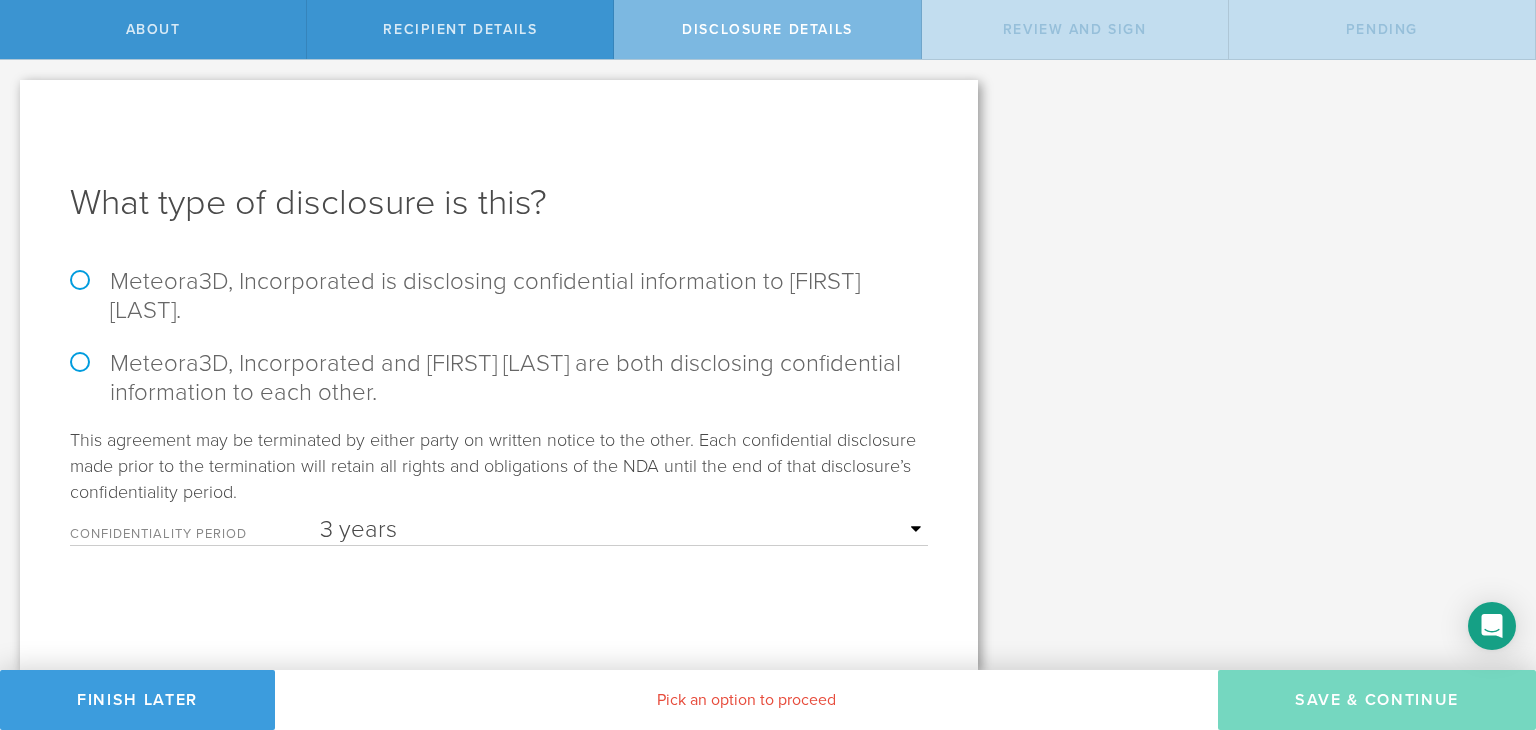 click on "1 year 2 years 3 years 4 years 5 years" at bounding box center [624, 530] 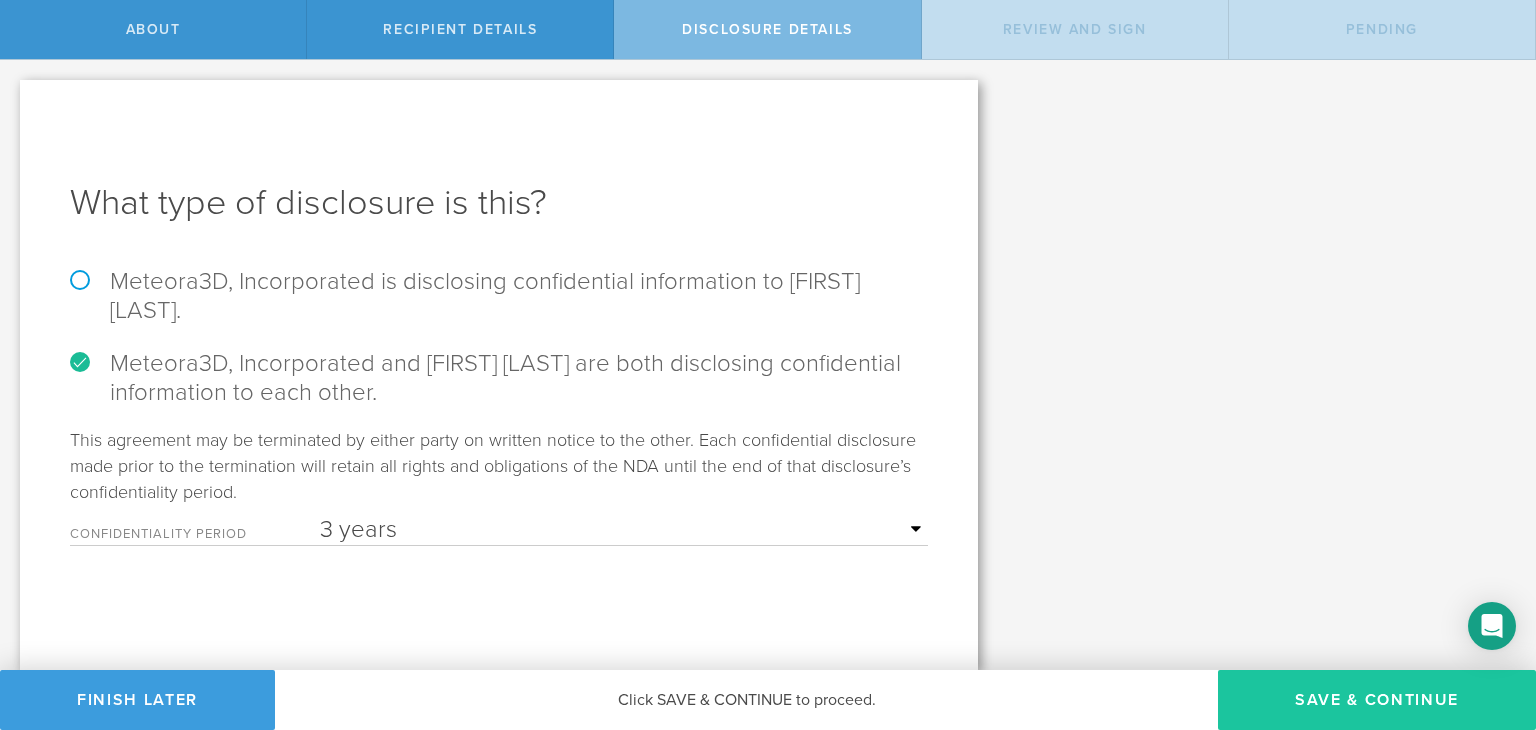 click on "Save & Continue" at bounding box center (1377, 700) 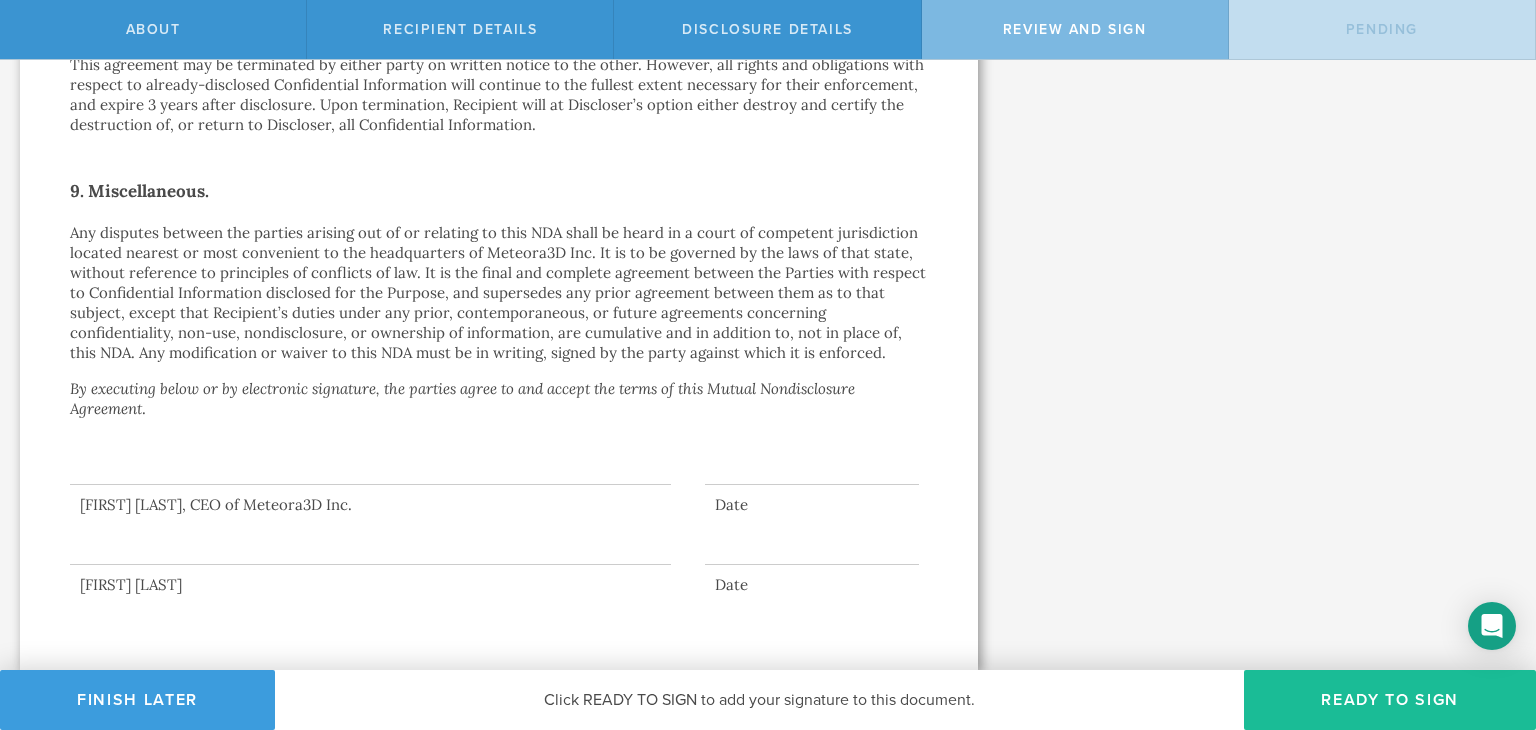 scroll, scrollTop: 1649, scrollLeft: 0, axis: vertical 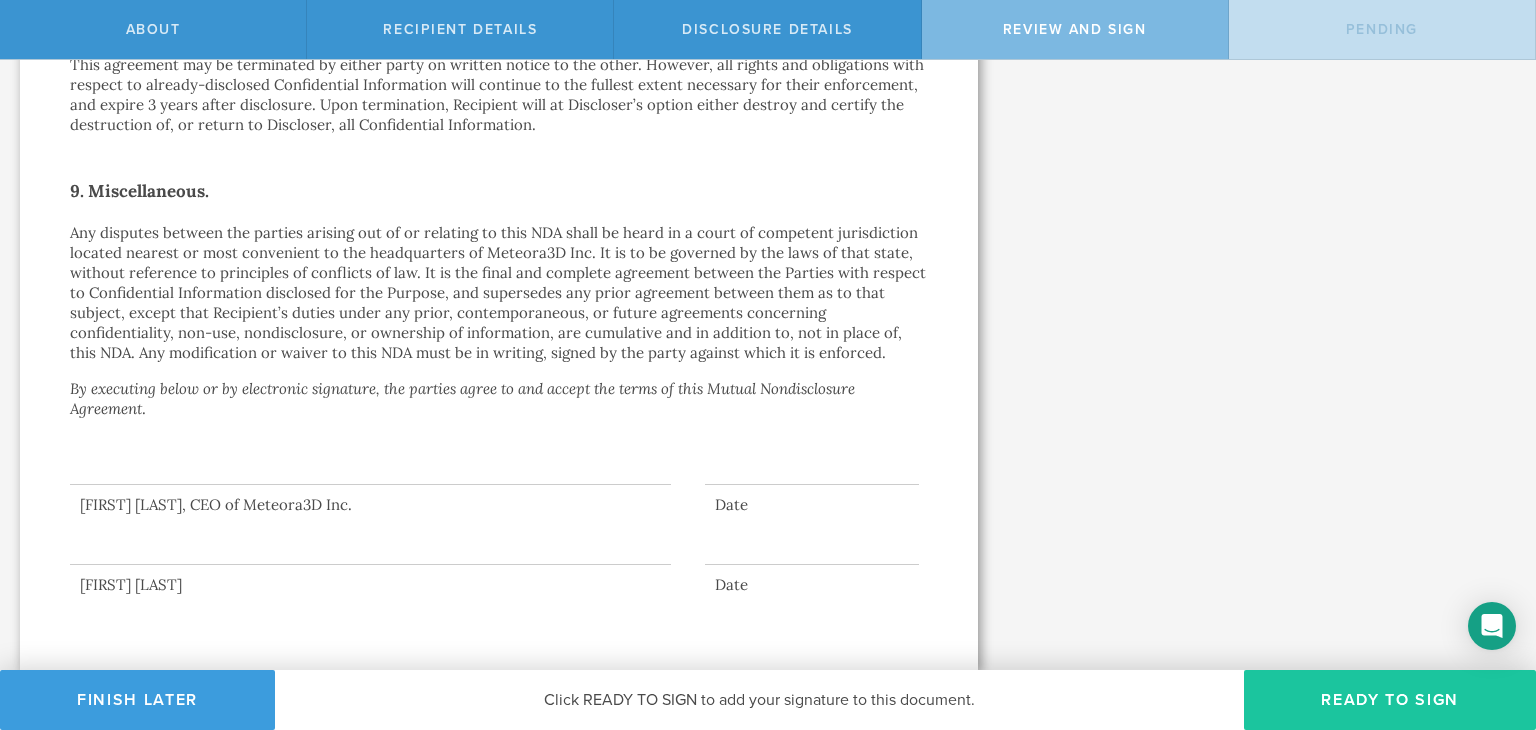 click on "Ready to Sign" at bounding box center (1390, 700) 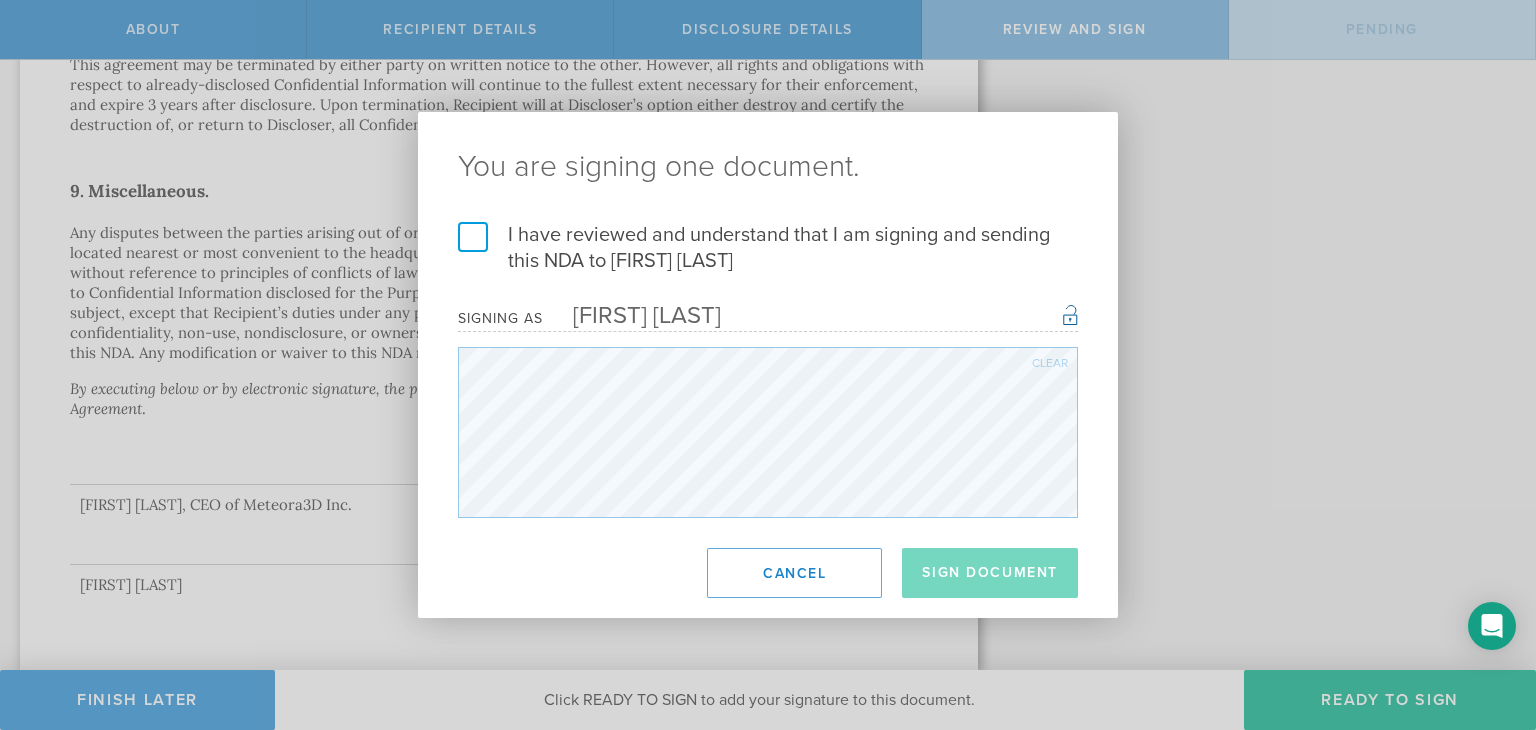 drag, startPoint x: 476, startPoint y: 239, endPoint x: 482, endPoint y: 261, distance: 22.803509 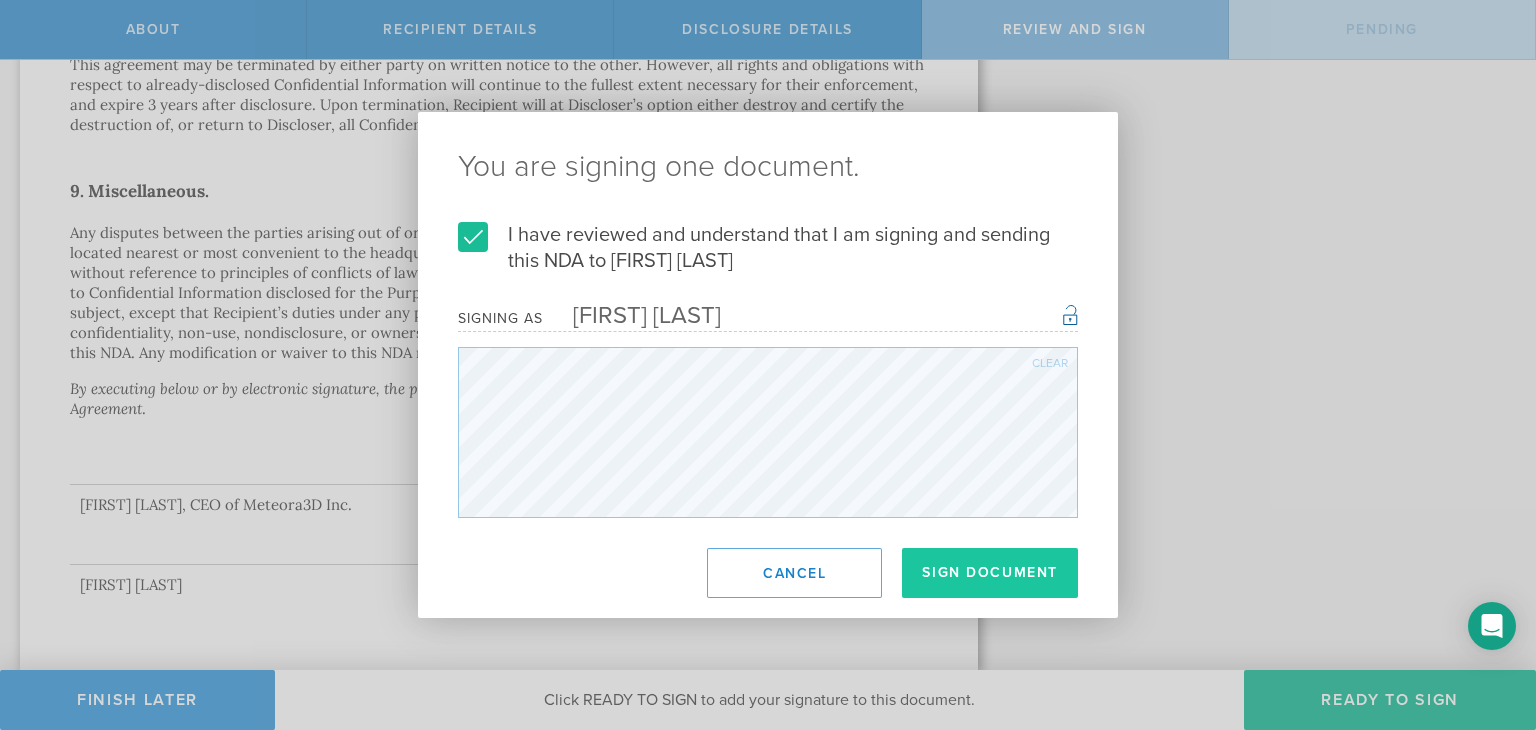 click on "Sign Document" at bounding box center (990, 573) 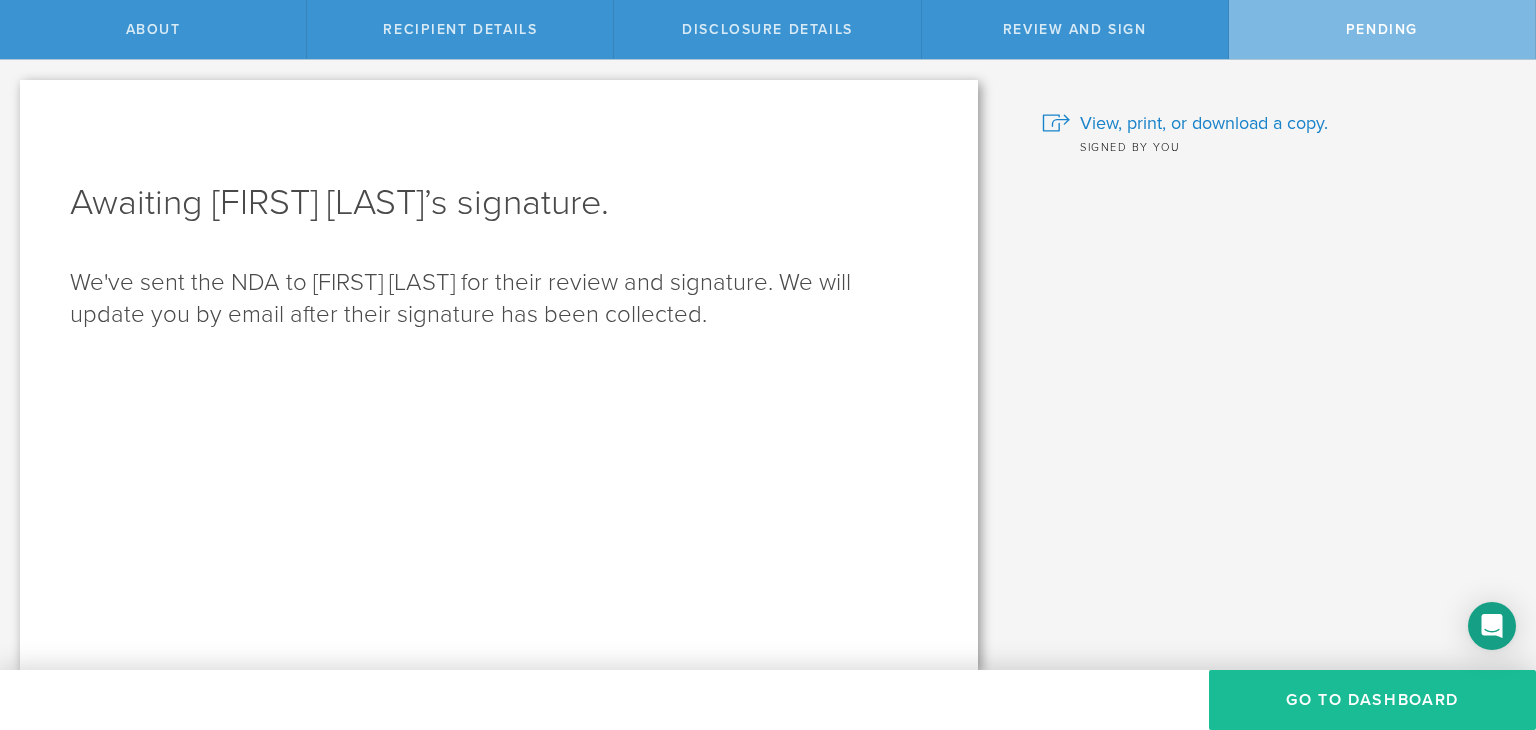 scroll, scrollTop: 0, scrollLeft: 0, axis: both 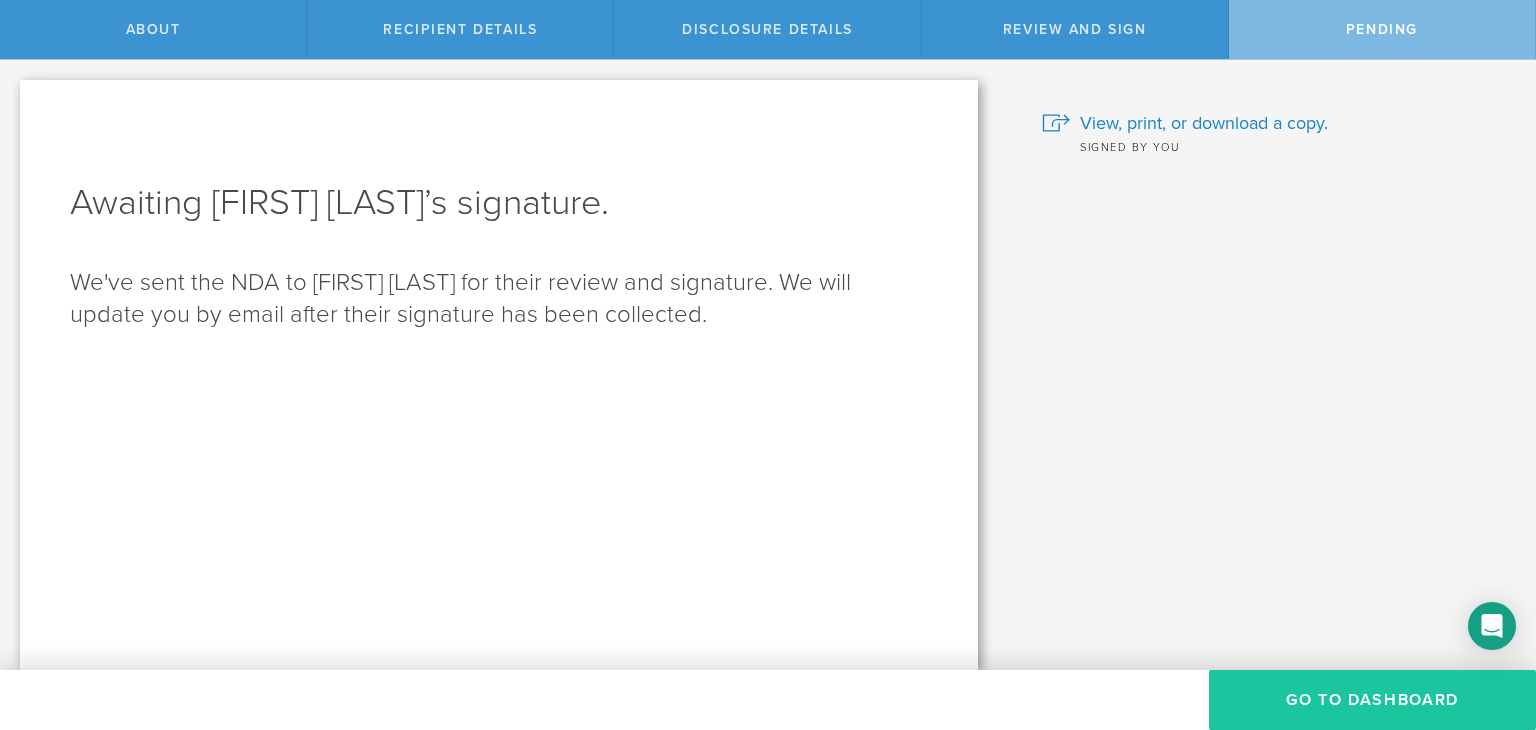 drag, startPoint x: 1382, startPoint y: 709, endPoint x: 1333, endPoint y: 677, distance: 58.5235 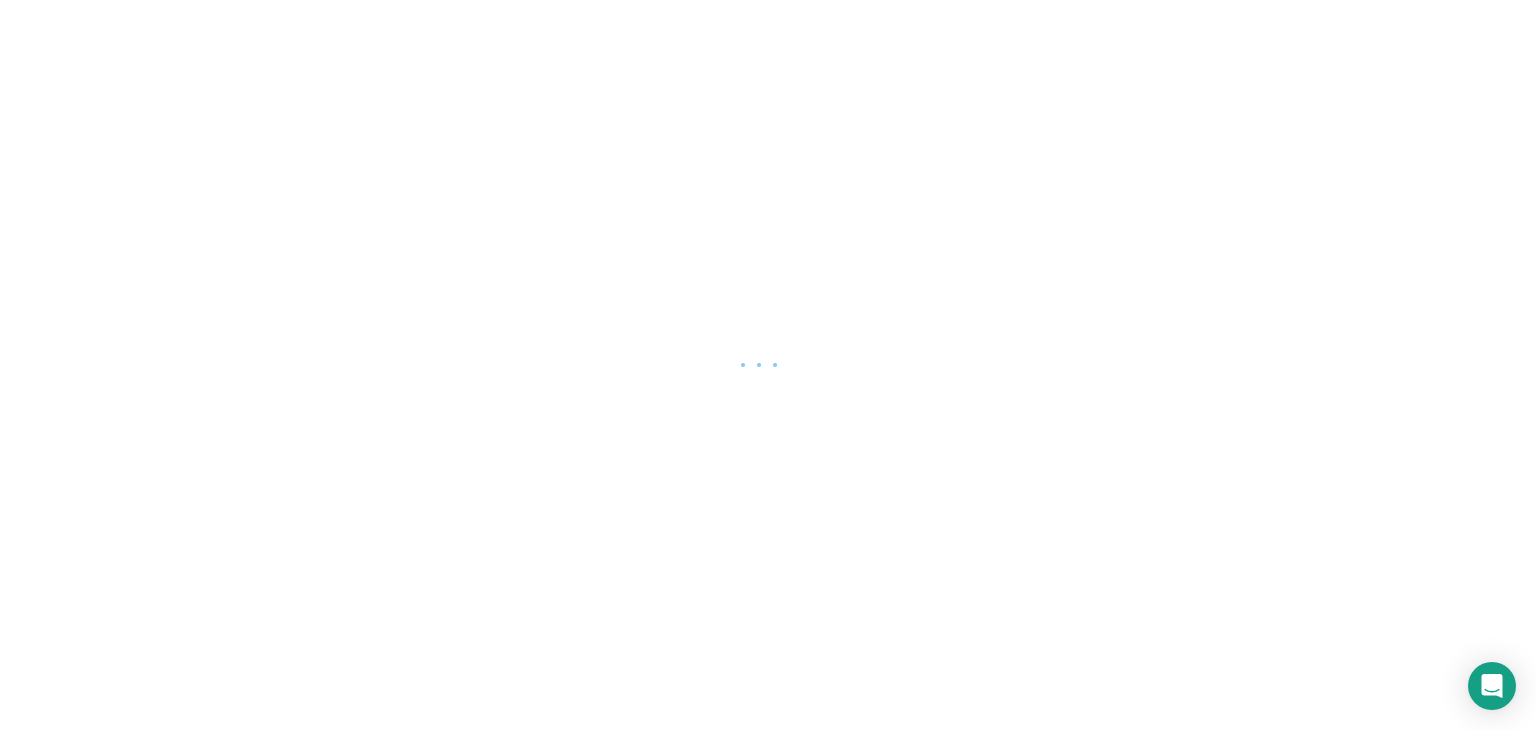 scroll, scrollTop: 0, scrollLeft: 0, axis: both 